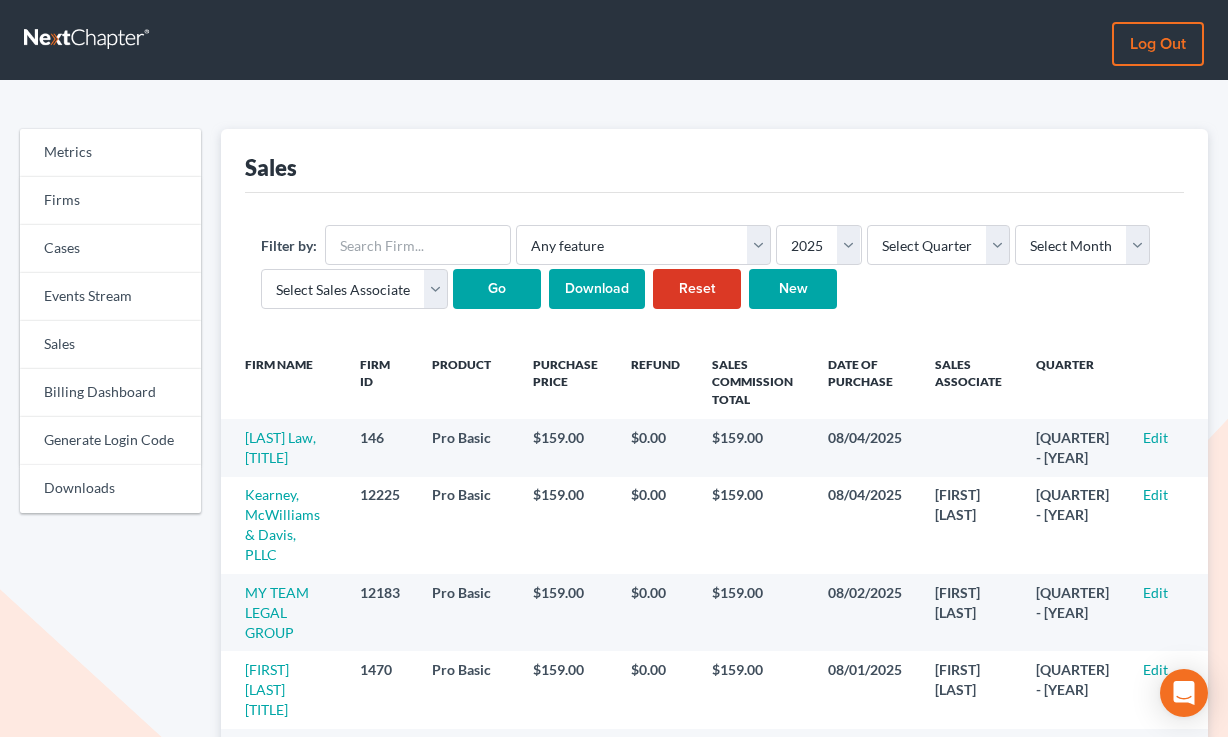 scroll, scrollTop: 0, scrollLeft: 0, axis: both 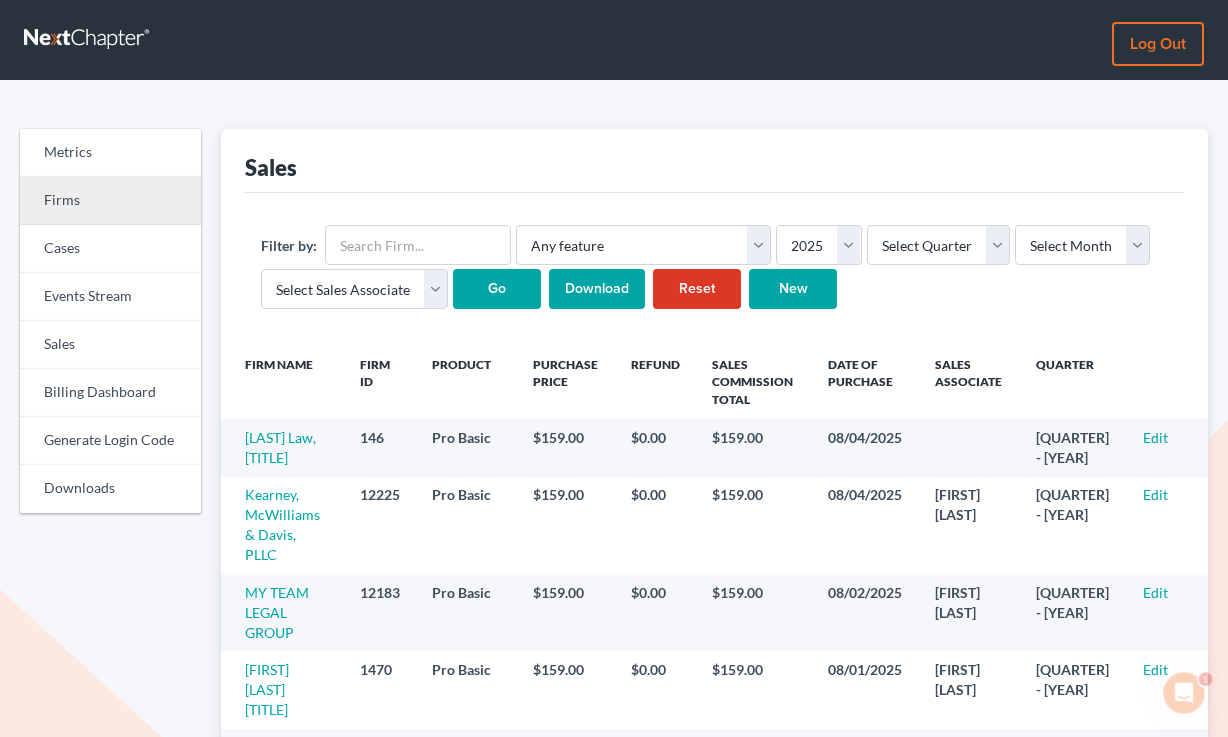 click on "Firms" at bounding box center (110, 201) 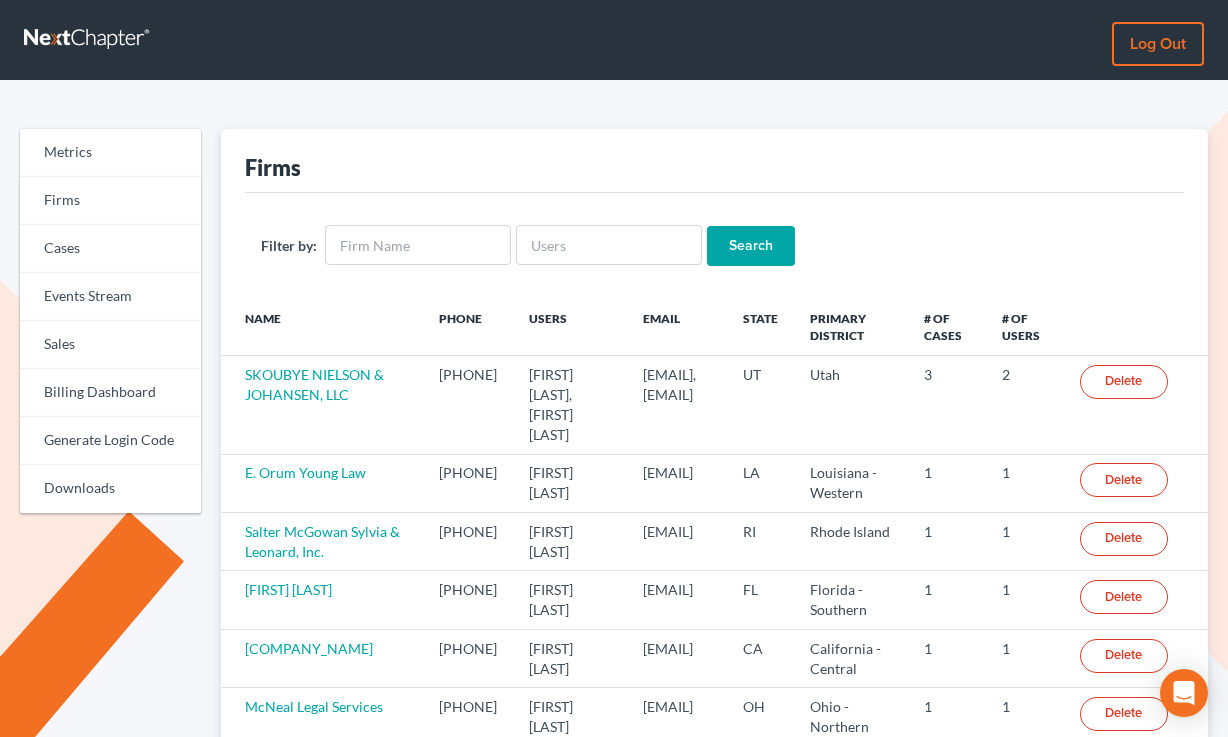 scroll, scrollTop: 0, scrollLeft: 0, axis: both 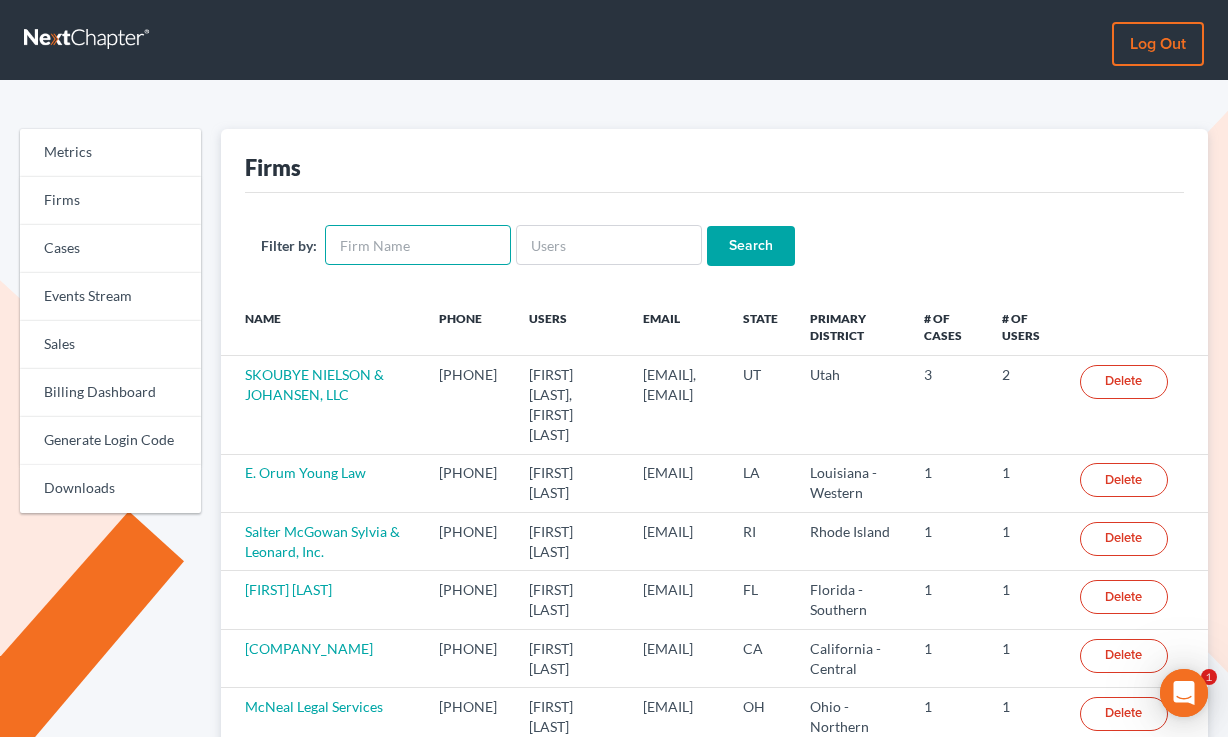click at bounding box center (418, 245) 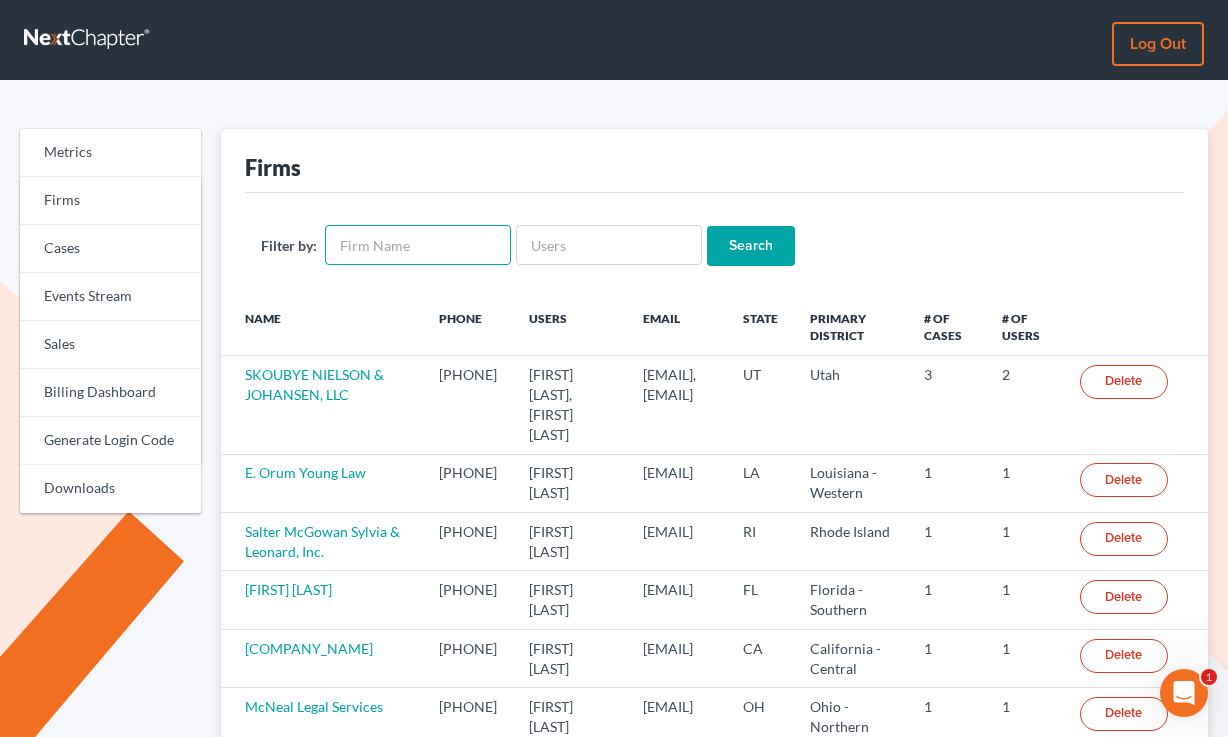 scroll, scrollTop: 0, scrollLeft: 0, axis: both 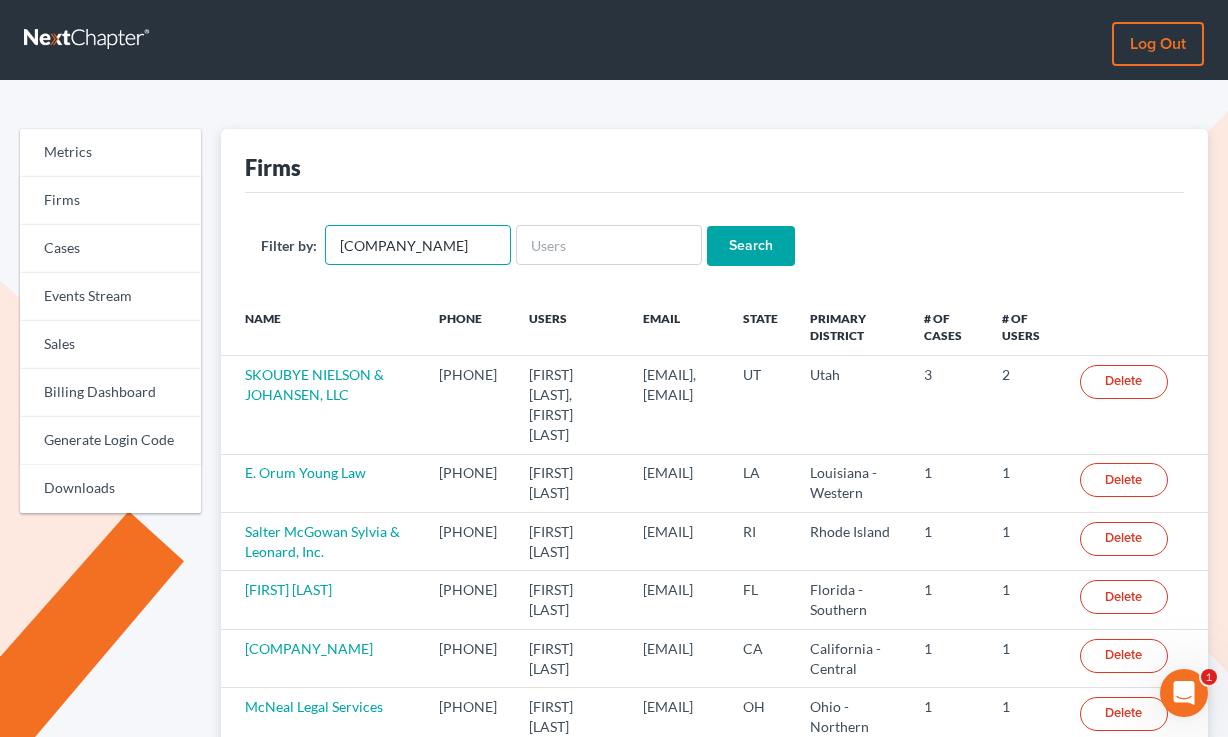 type on "perry and associates" 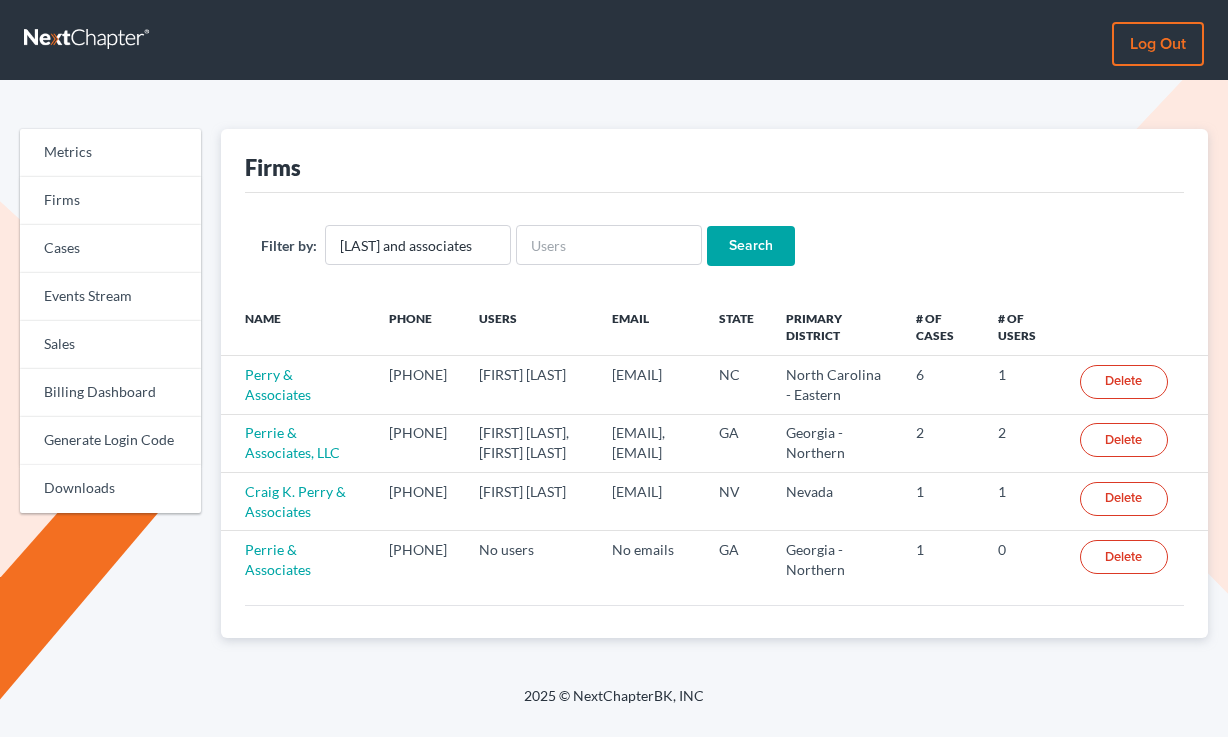 scroll, scrollTop: 0, scrollLeft: 0, axis: both 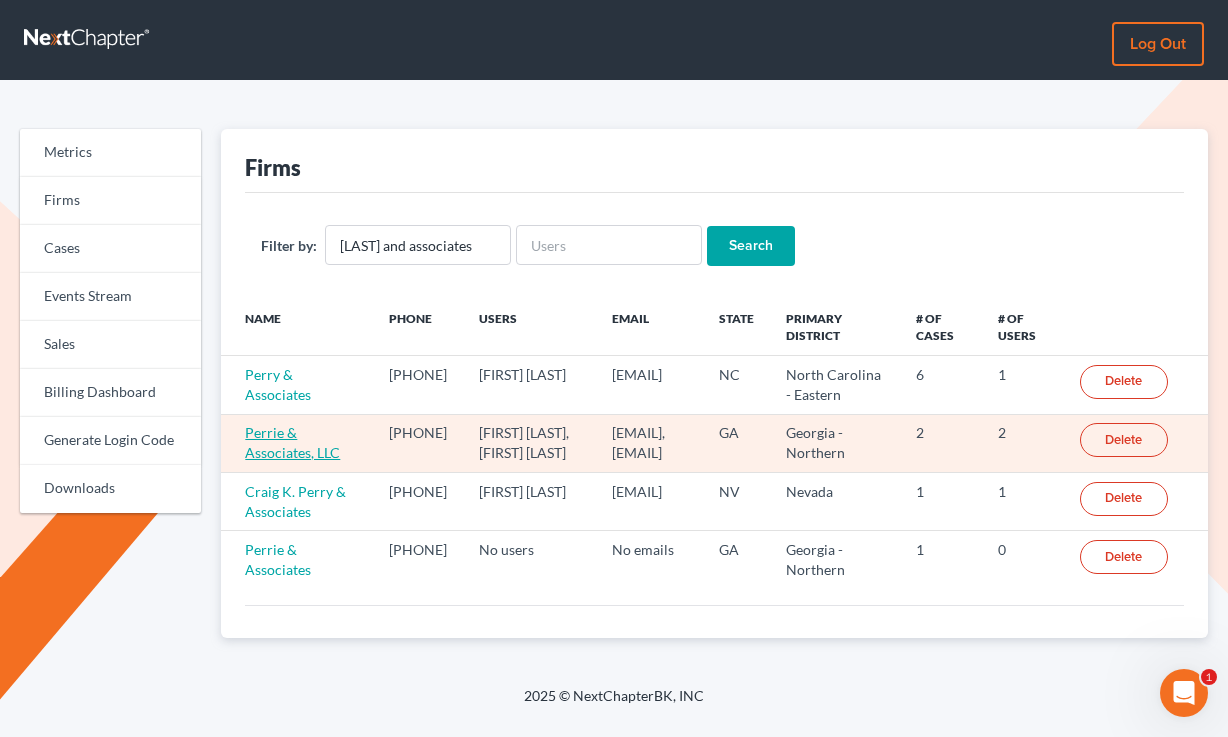click on "Perrie & Associates, LLC" at bounding box center [292, 442] 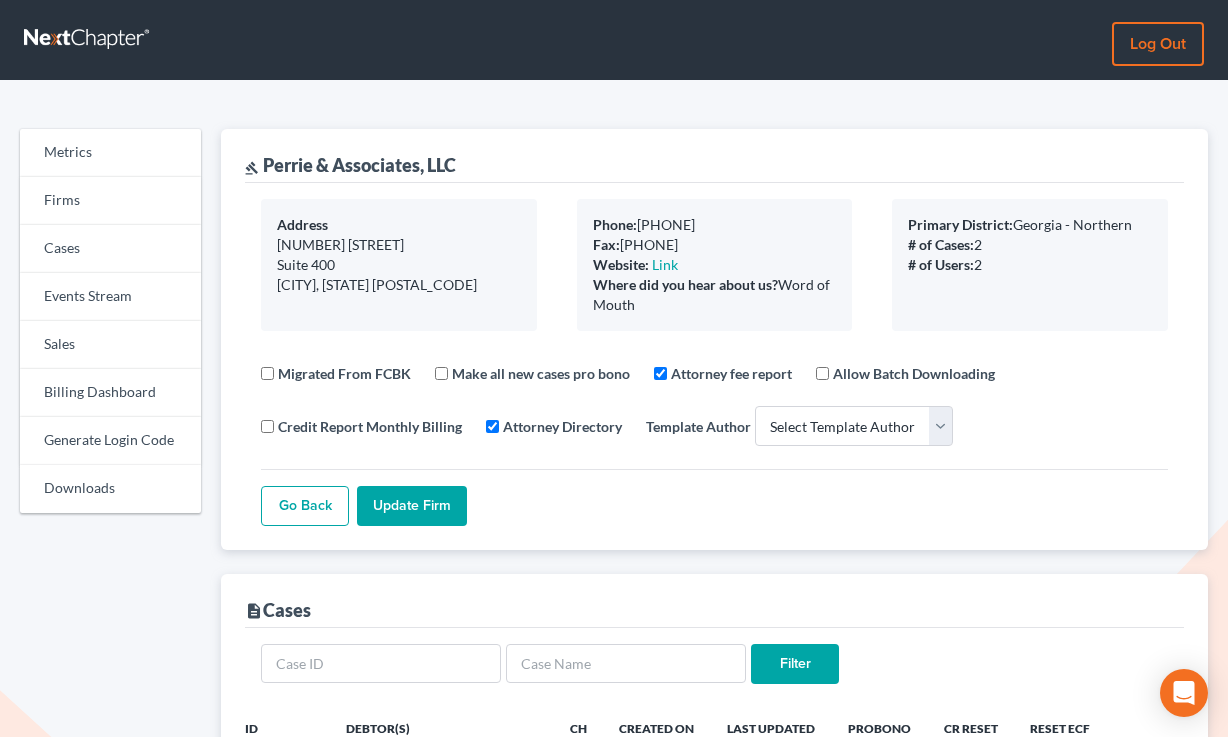 select 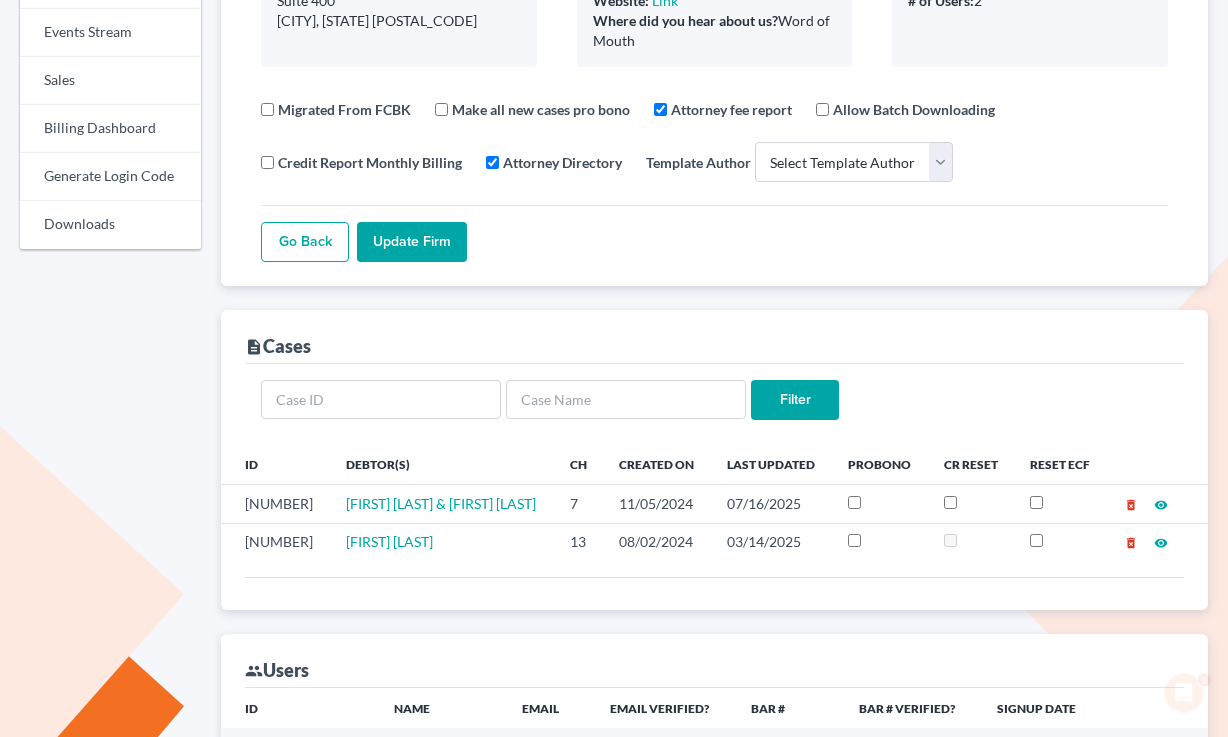 scroll, scrollTop: 0, scrollLeft: 0, axis: both 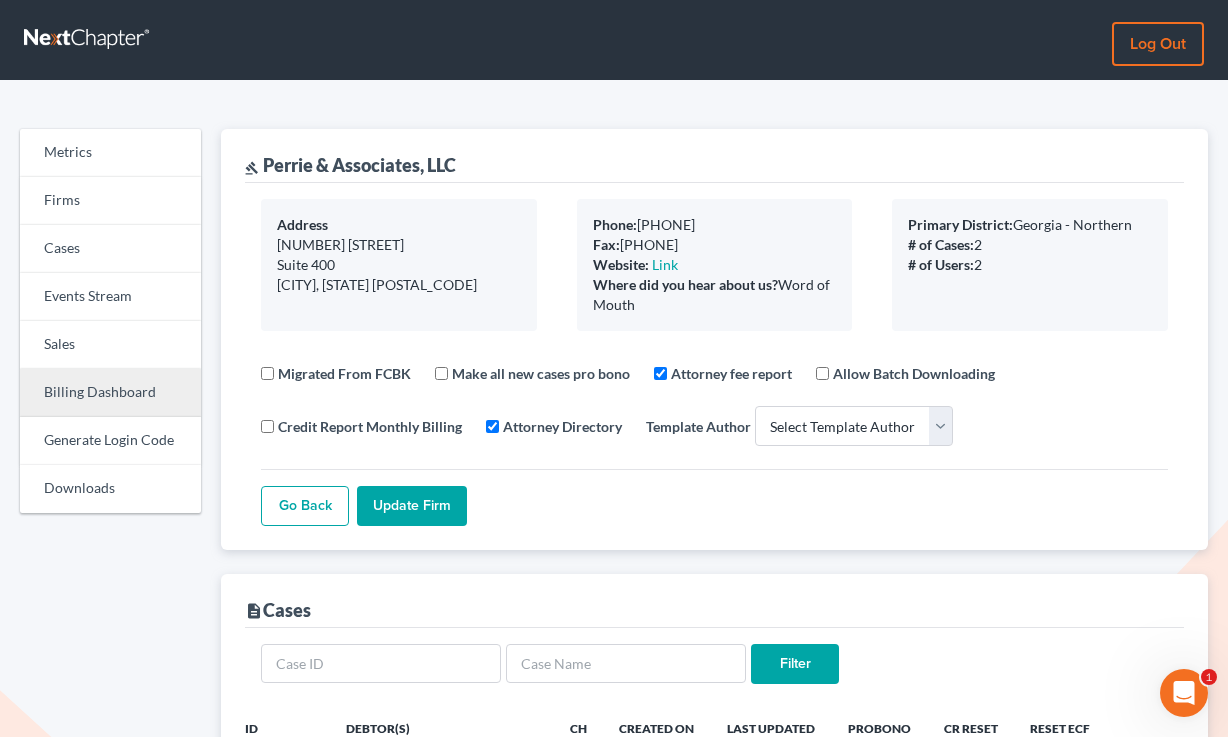 click on "Billing Dashboard" at bounding box center (110, 393) 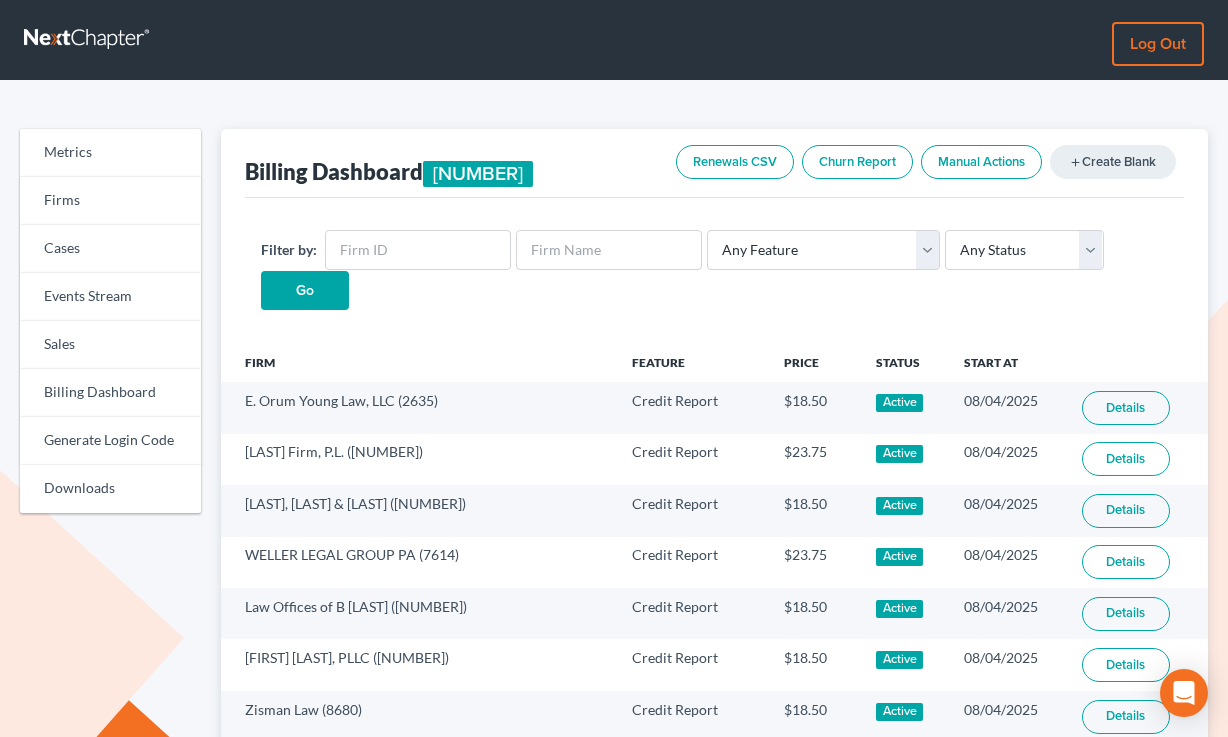 scroll, scrollTop: 0, scrollLeft: 0, axis: both 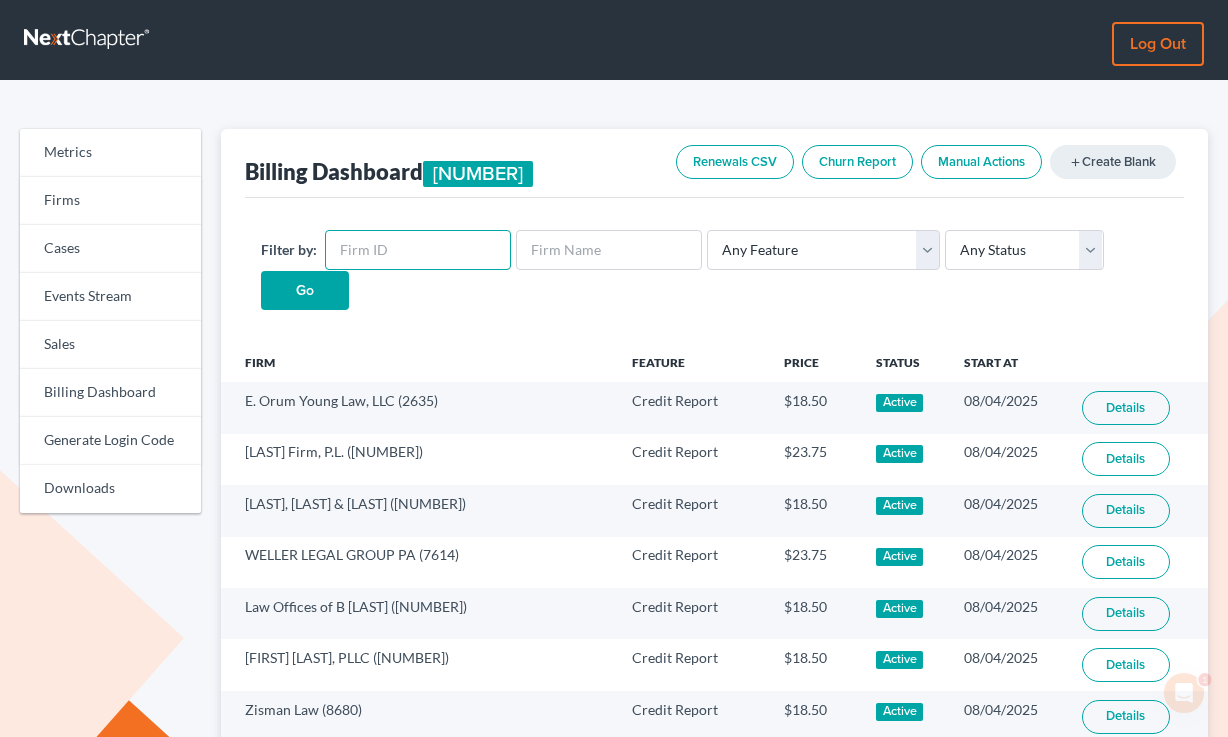click at bounding box center (418, 250) 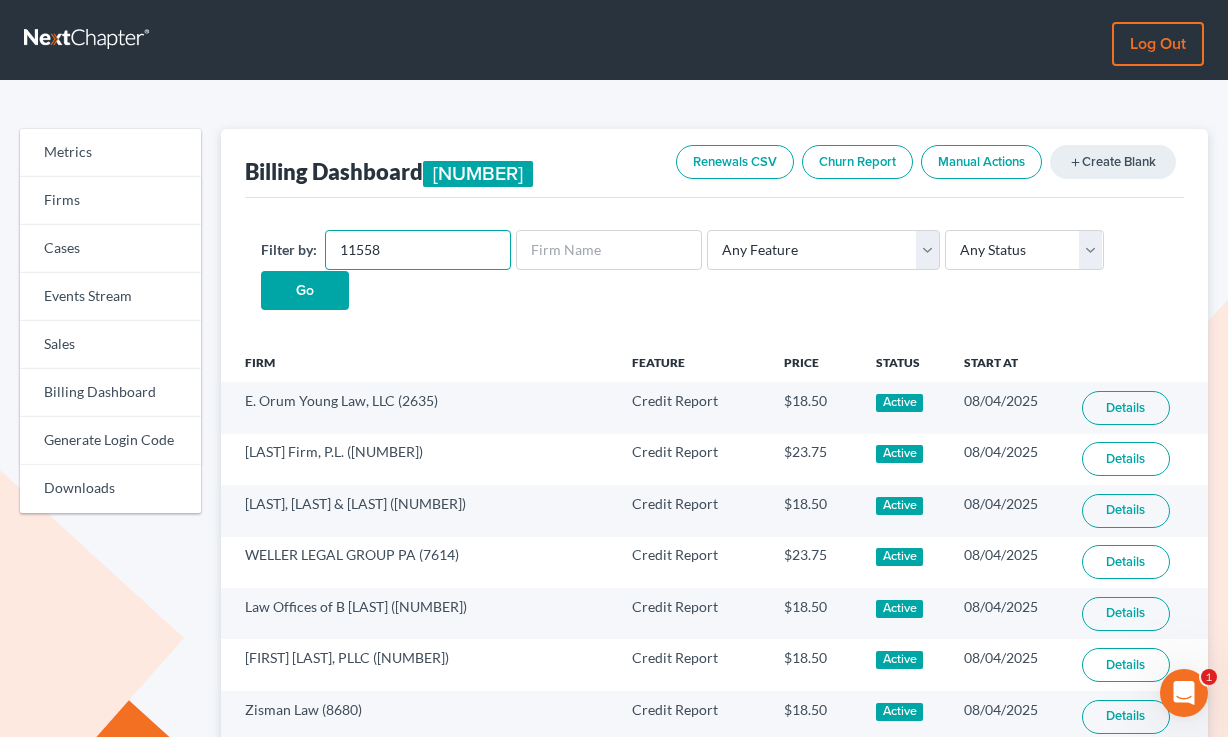 type on "11558" 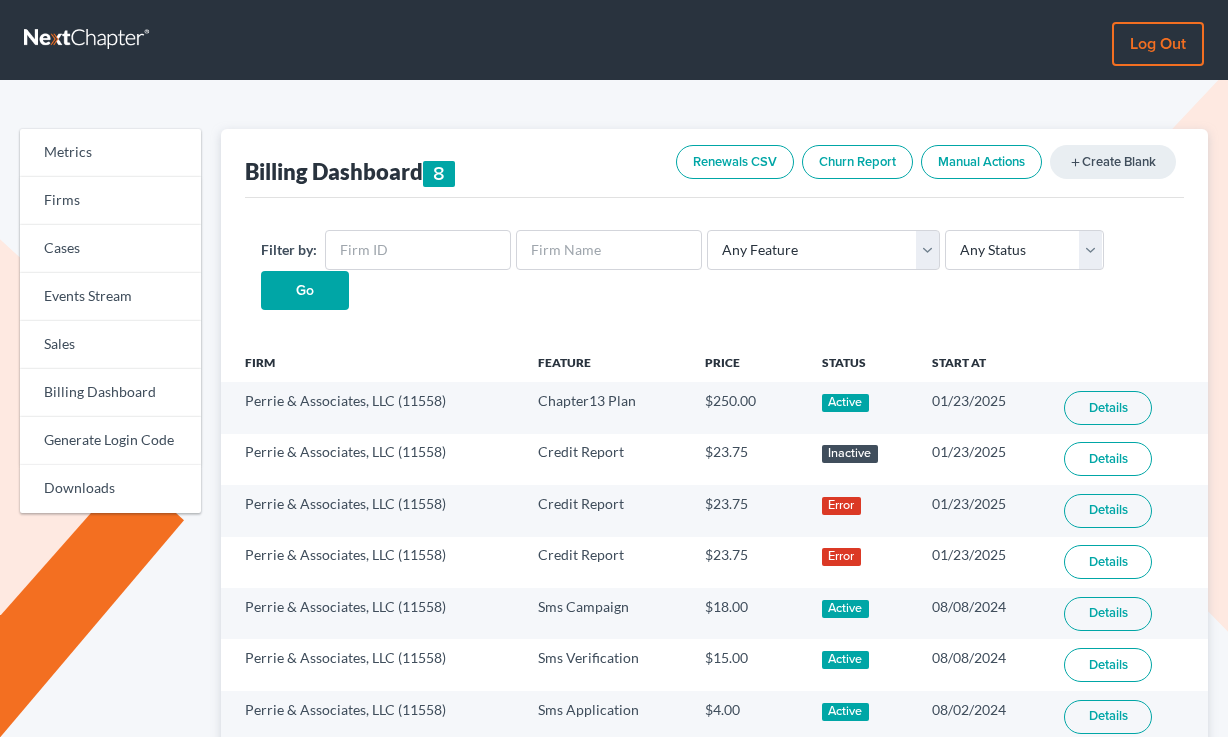 scroll, scrollTop: 0, scrollLeft: 0, axis: both 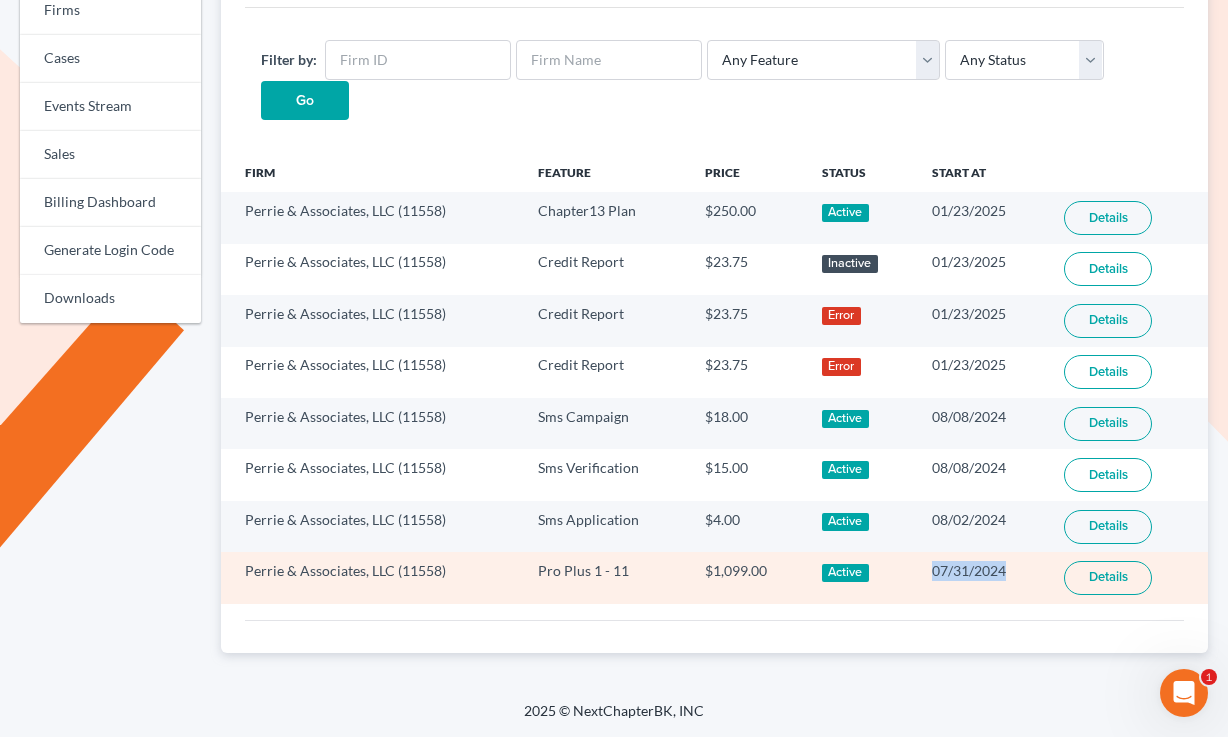 drag, startPoint x: 1016, startPoint y: 566, endPoint x: 917, endPoint y: 570, distance: 99.08077 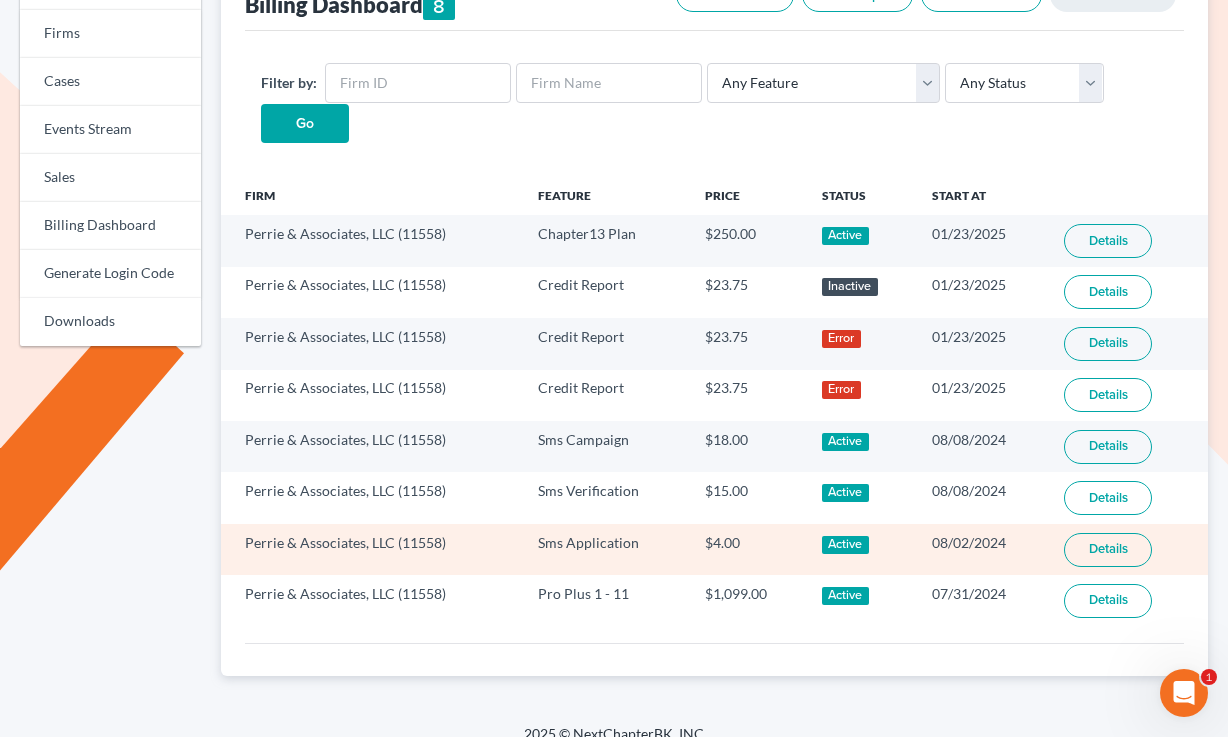 scroll, scrollTop: 190, scrollLeft: 0, axis: vertical 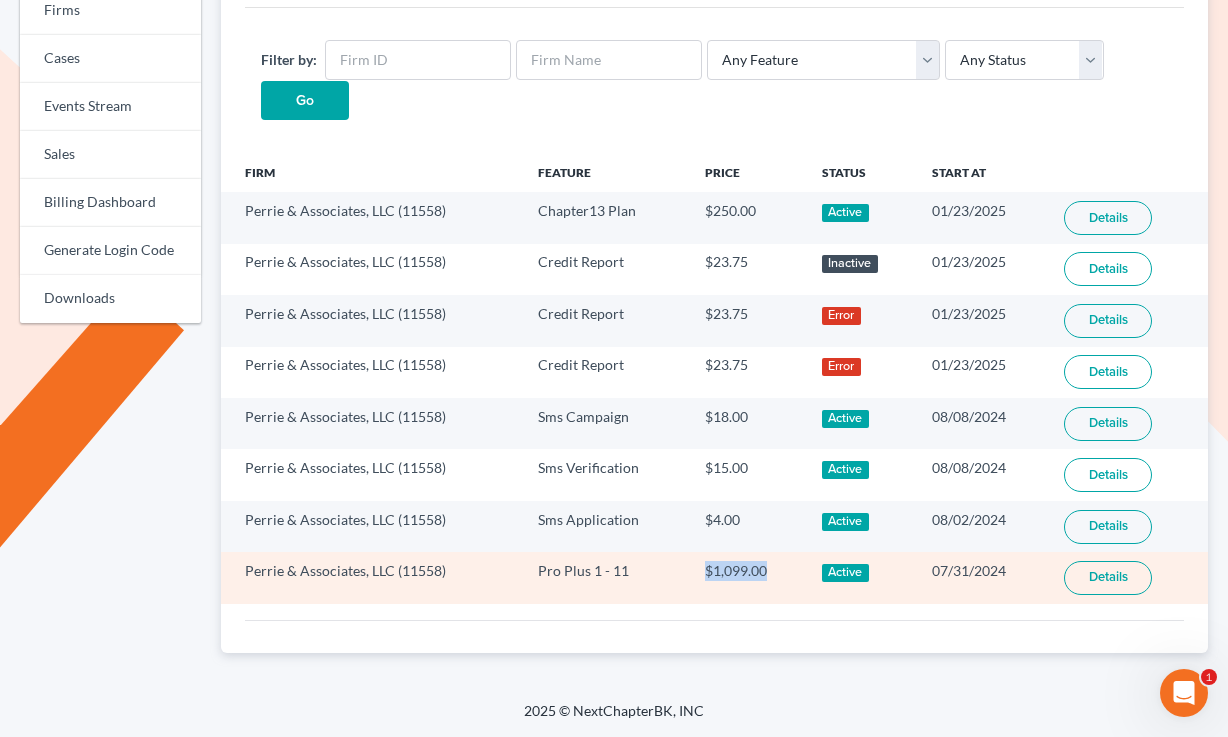 drag, startPoint x: 788, startPoint y: 580, endPoint x: 692, endPoint y: 560, distance: 98.0612 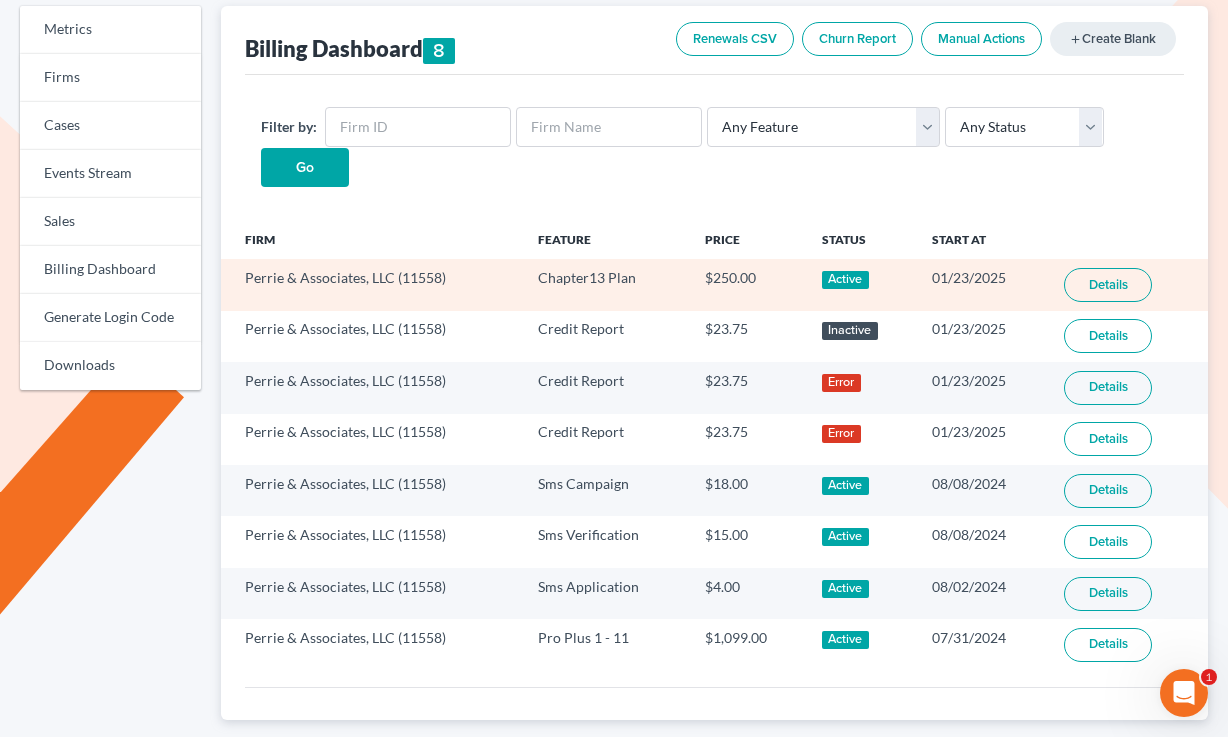 scroll, scrollTop: 190, scrollLeft: 0, axis: vertical 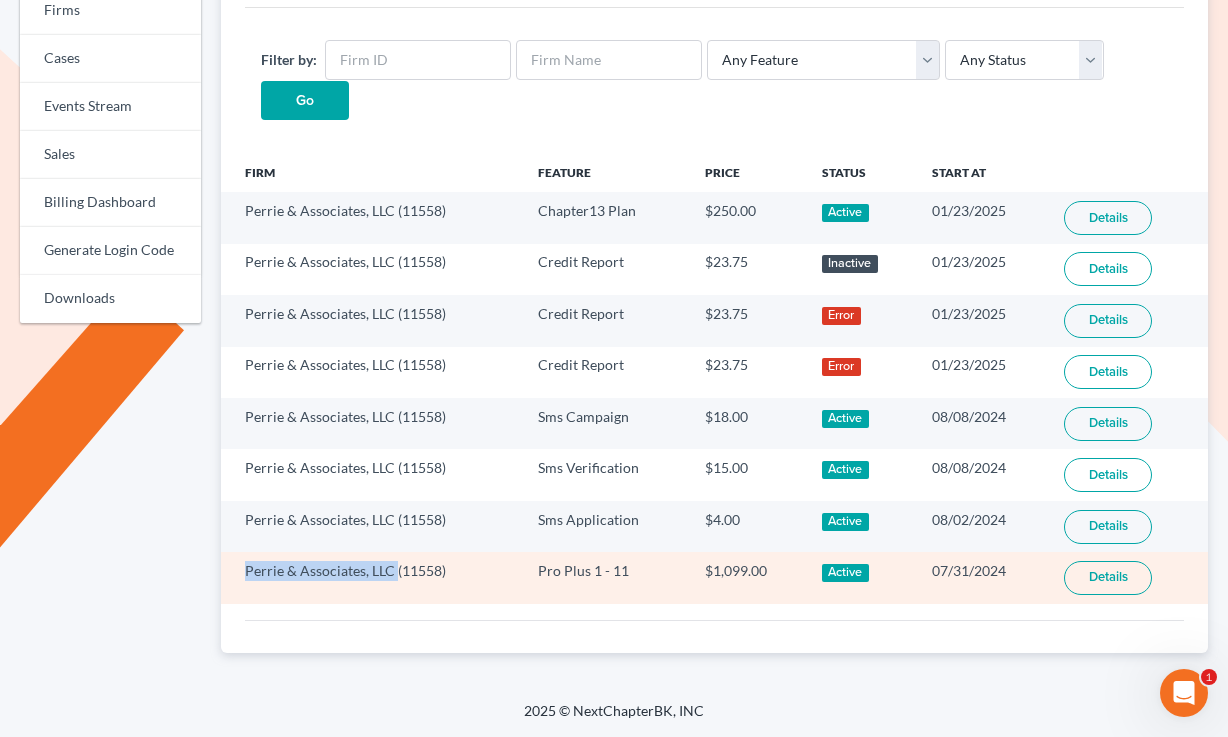 drag, startPoint x: 397, startPoint y: 572, endPoint x: 239, endPoint y: 574, distance: 158.01266 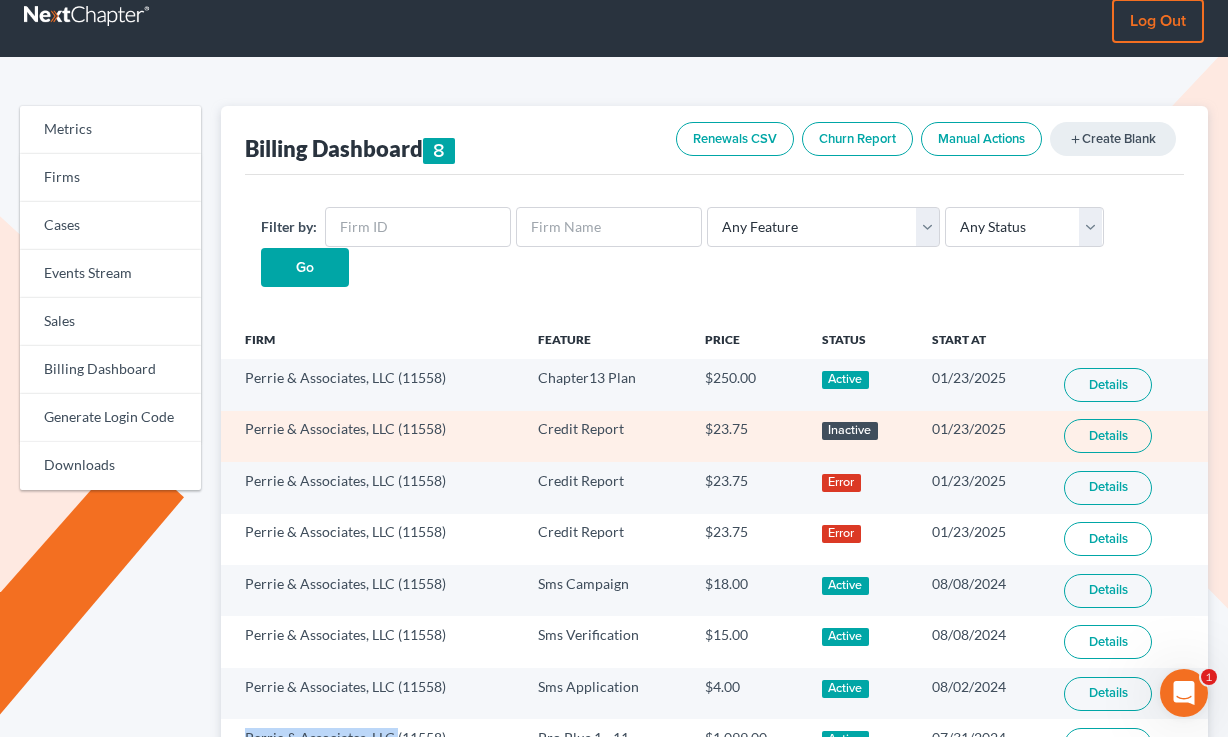 scroll, scrollTop: 0, scrollLeft: 0, axis: both 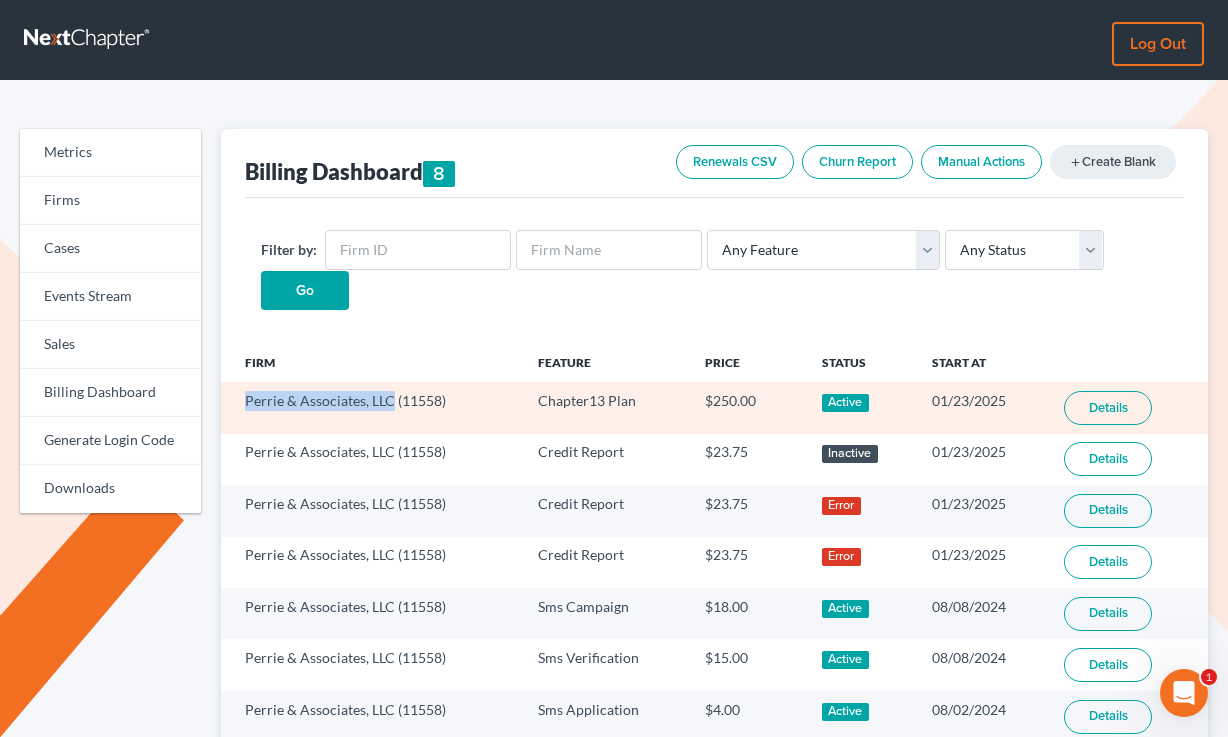 drag, startPoint x: 390, startPoint y: 400, endPoint x: 240, endPoint y: 403, distance: 150.03 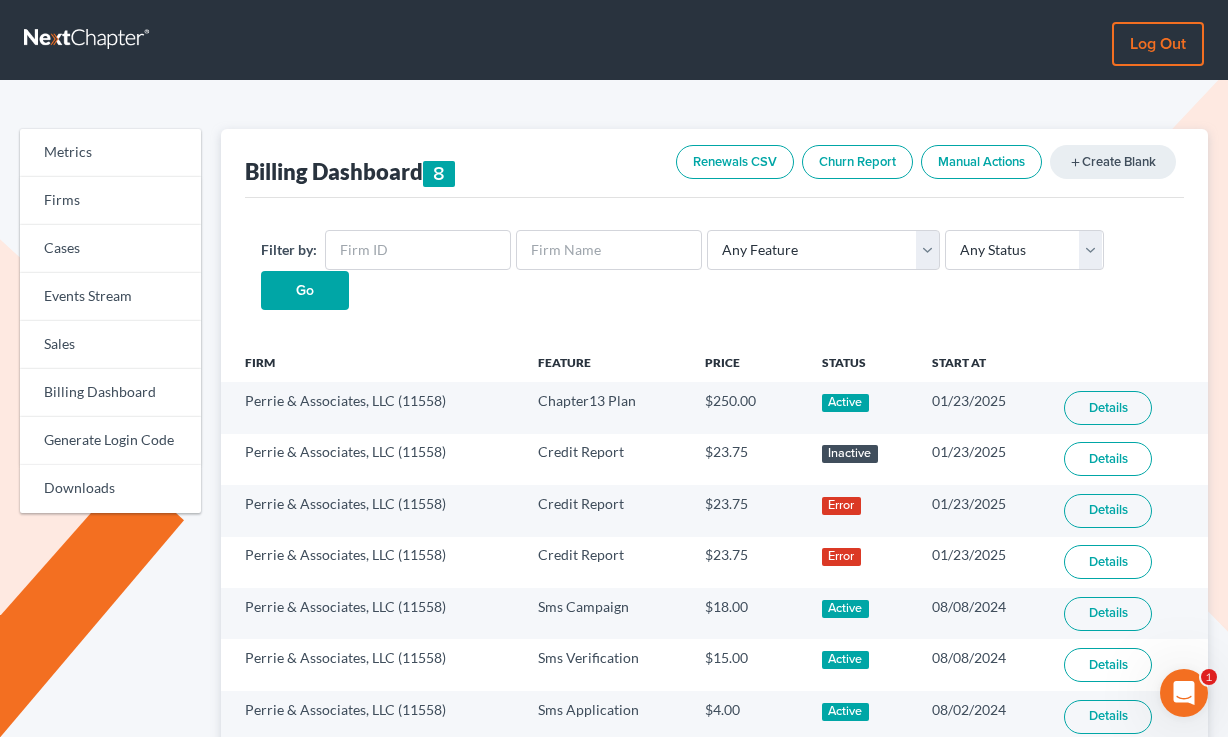 click on "Filter by: Any Feature
Start Plus Plan
Pro Plus Plan
Whoa Plan
Credit Report
Credit Report Monthly
Final Packet
ECF Full
ECF Emergency
Chapter 13 Plan
MyChapter
NextMessage
NextMessage - Campaign
Pacer Notices
Doc Creator
Virtual Paralegal
Virtual Paralegal - Hourly
Virtual Paralegal Annual 5
Virtual Paralegal Annual 10
Virtual Paralegal Annual 15
Virtual Paralegal Annual 15+
Concierge
Case Transfer
Additional User
Additional User Loyalty
Start Plan (Loyalty)
Grow Plan (Loyalty)
Pro Plan (Loyalty)
Start Plan
Grow Plan
Pro Plan
Whoa Plan (Loyalty)
Doc Pro Monthly
Doc Whoa Monthly
Doc Pro
Doc Whoa
Form Suite
Pro Basic 1 - 4
Pro Basic 5 - 11
Pro Basic 12+
Pro Plus 1 - 11
Pro Plus 12+ Any Status
Active
Inactive
Pending
Expired
Error
Pending Charges Go" at bounding box center (714, 270) 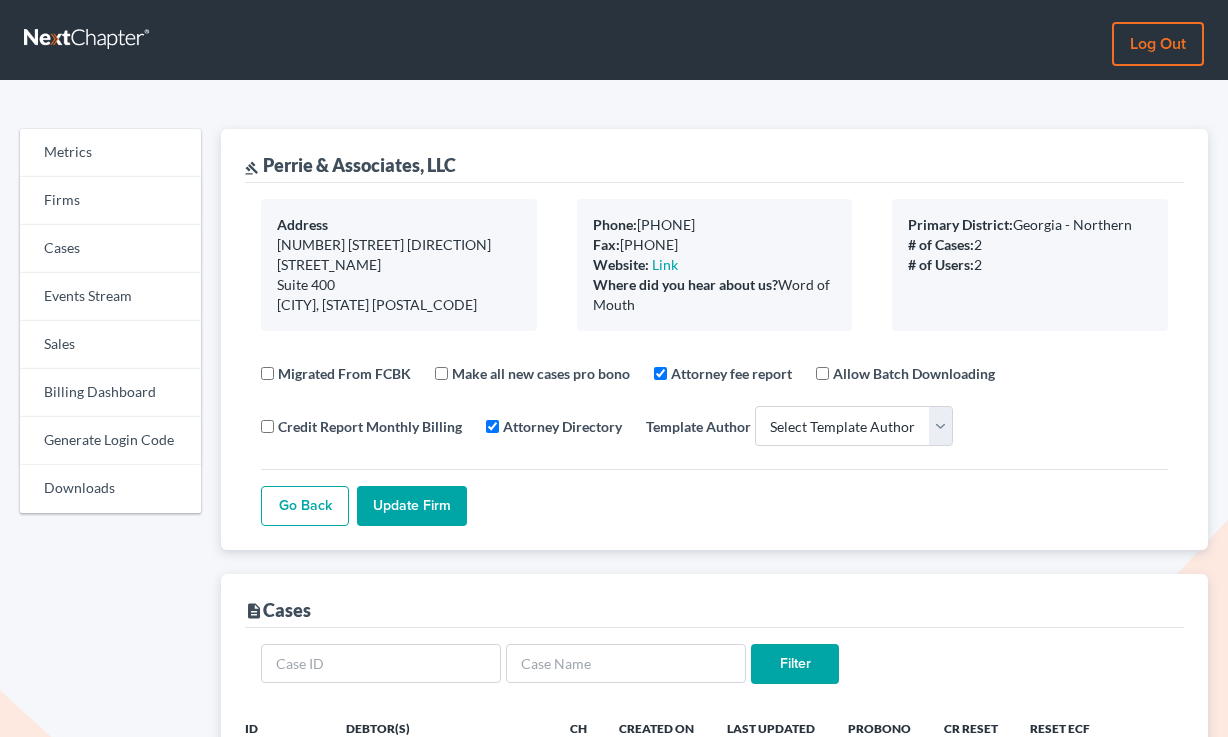 select 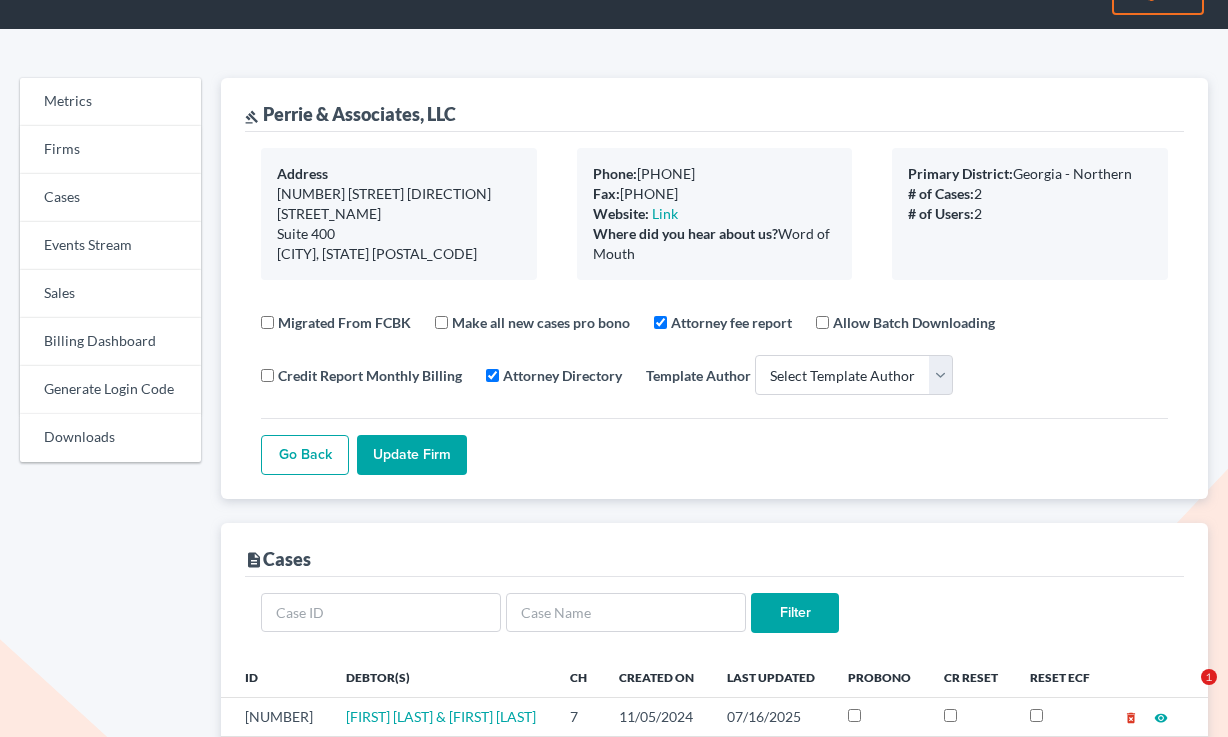 scroll, scrollTop: 456, scrollLeft: 0, axis: vertical 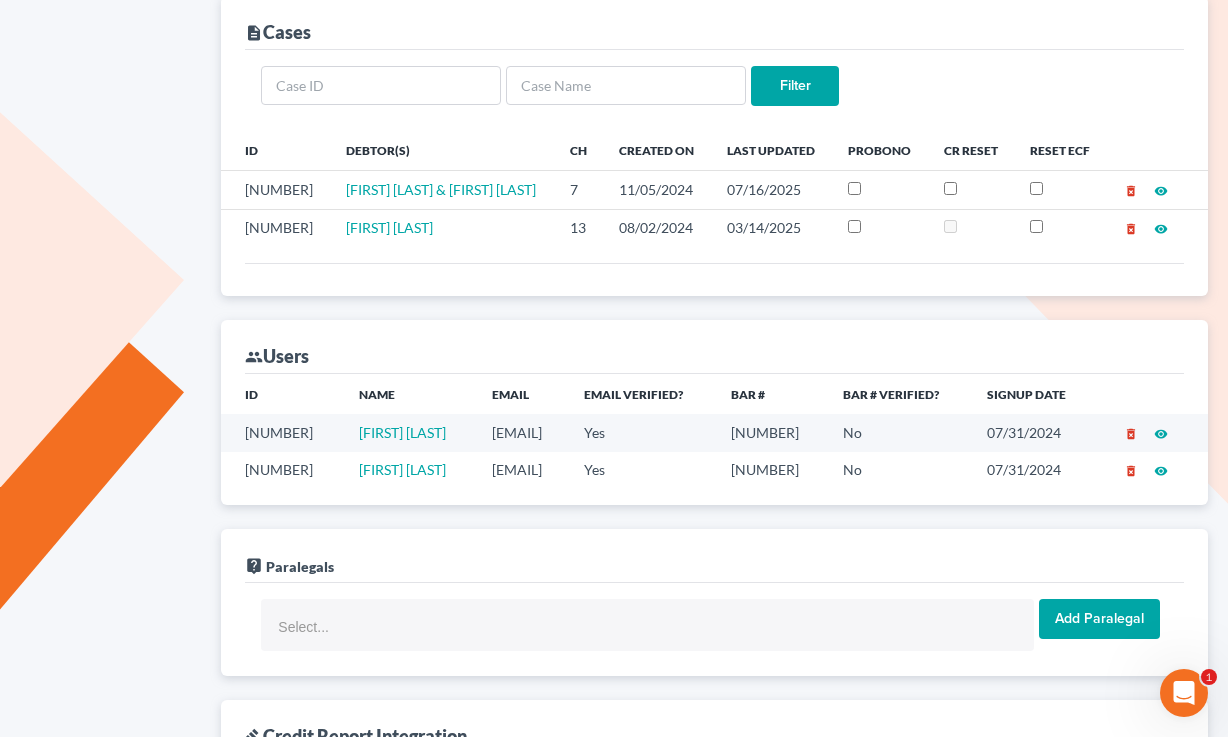 click on "[EMAIL]" at bounding box center [522, 470] 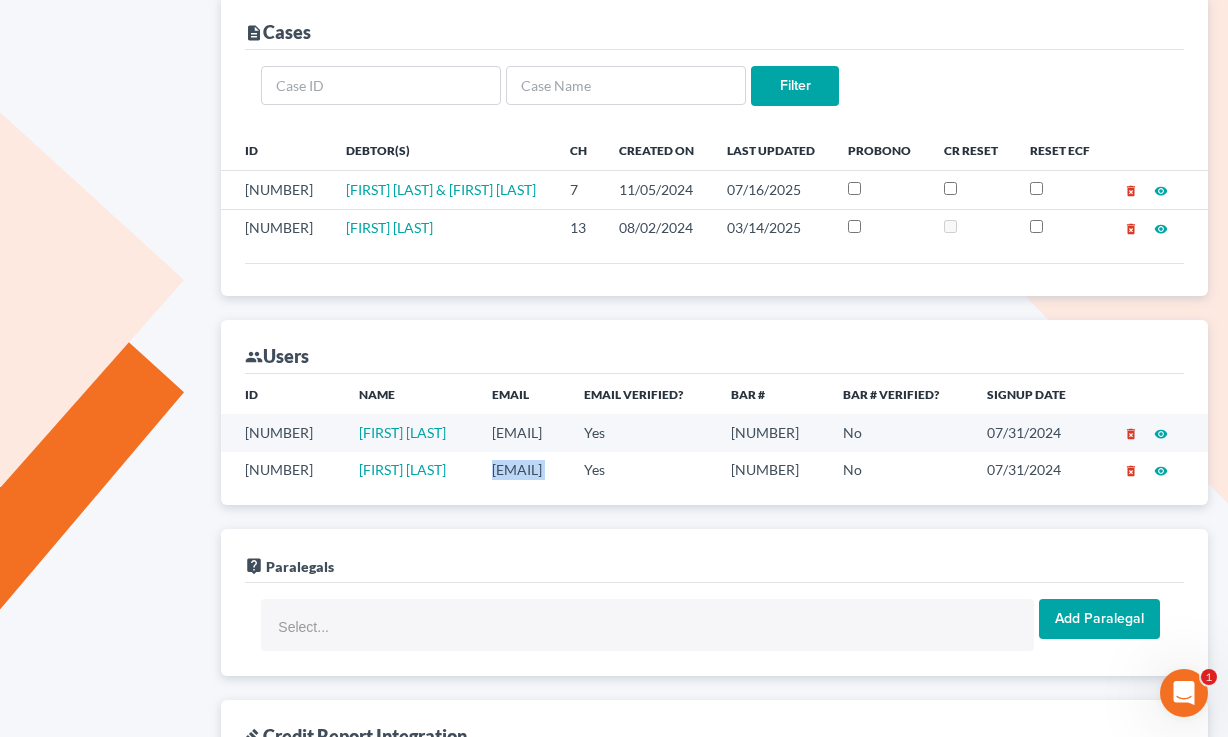 click on "[EMAIL]" at bounding box center [522, 470] 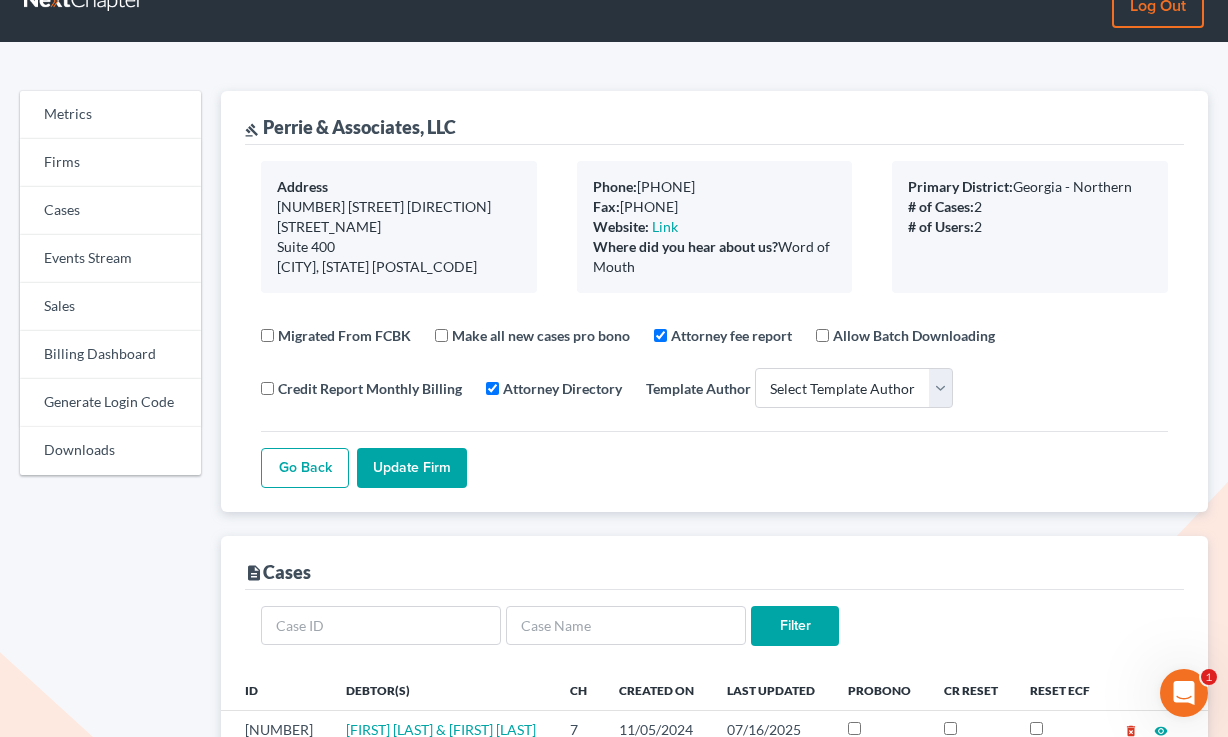 scroll, scrollTop: 0, scrollLeft: 0, axis: both 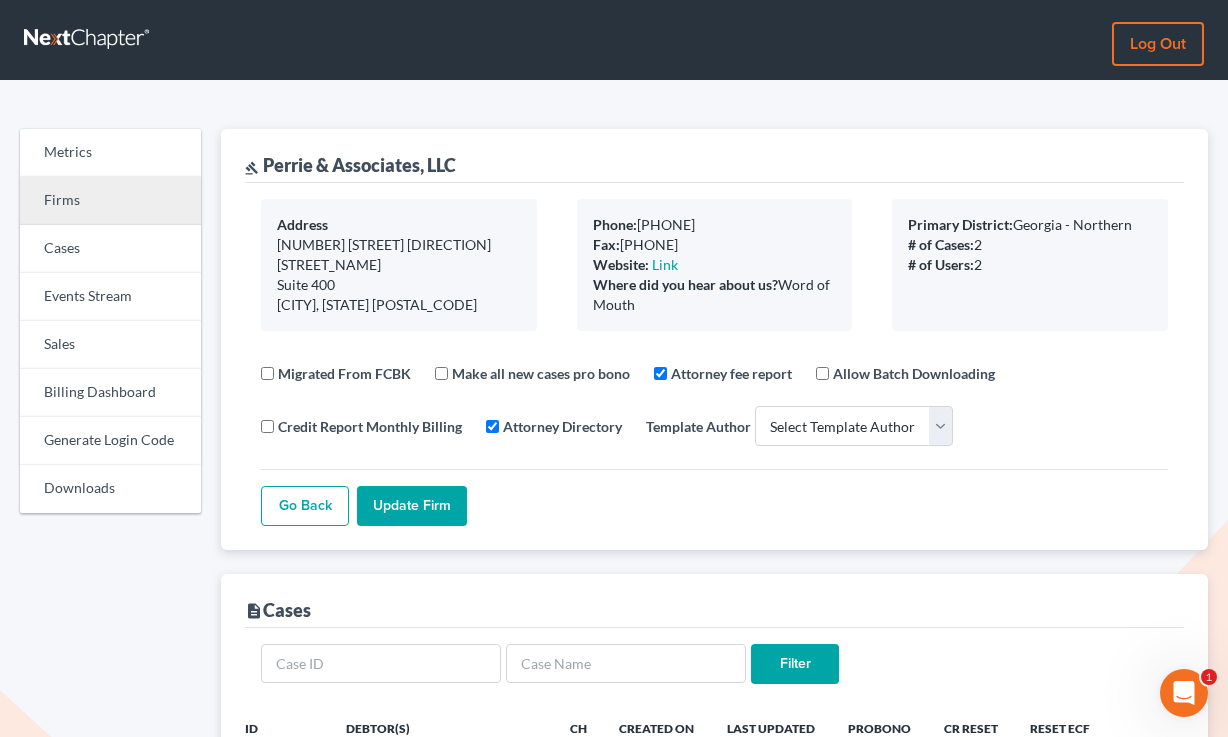 click on "Firms" at bounding box center [110, 201] 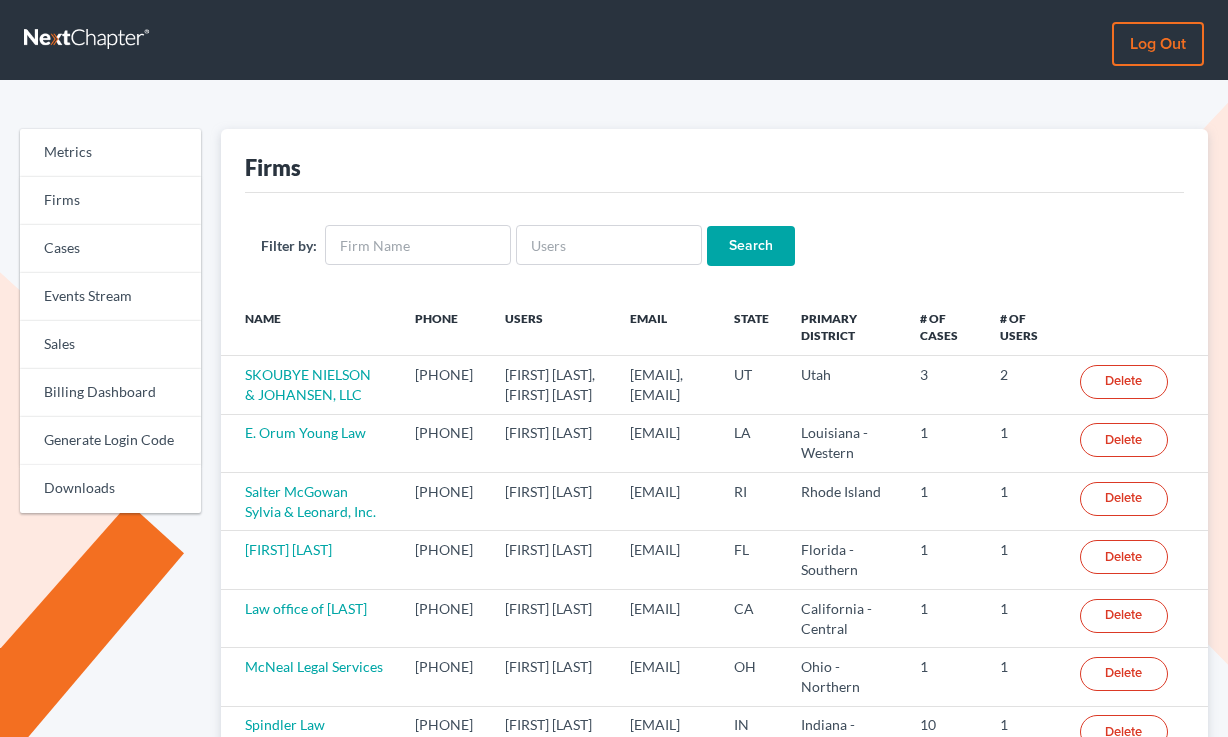 scroll, scrollTop: 0, scrollLeft: 0, axis: both 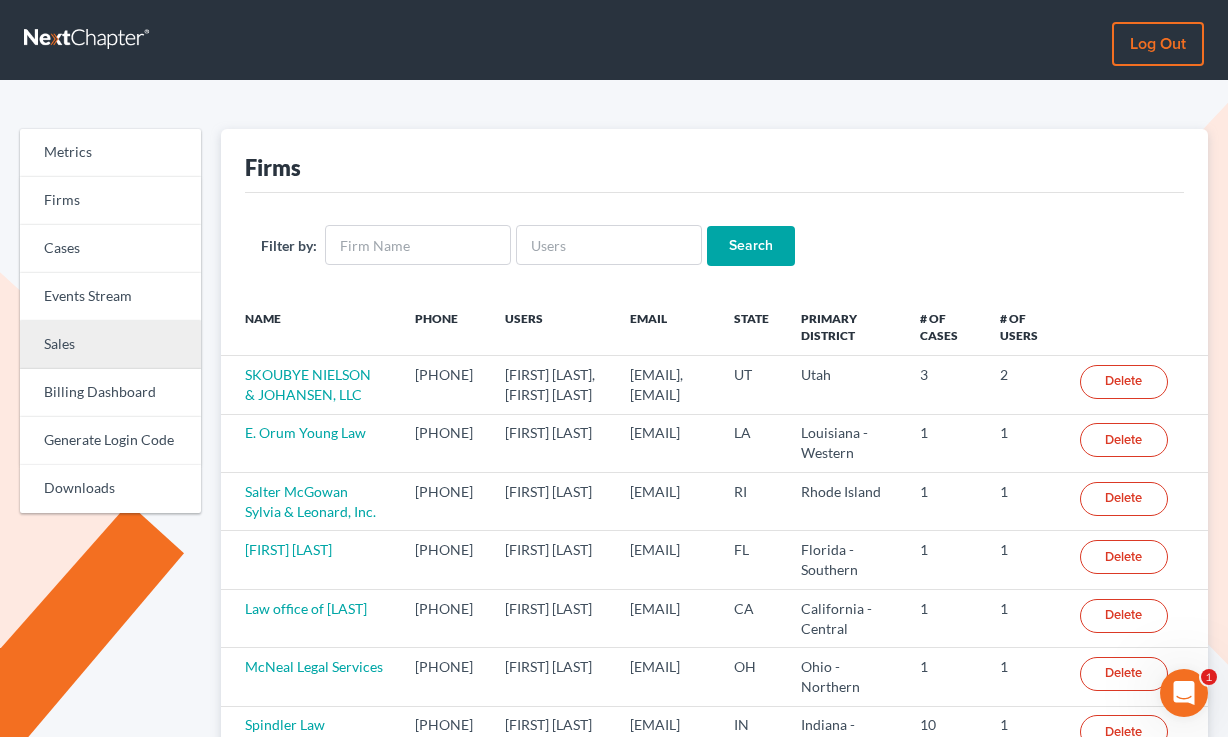 click on "Sales" at bounding box center [110, 345] 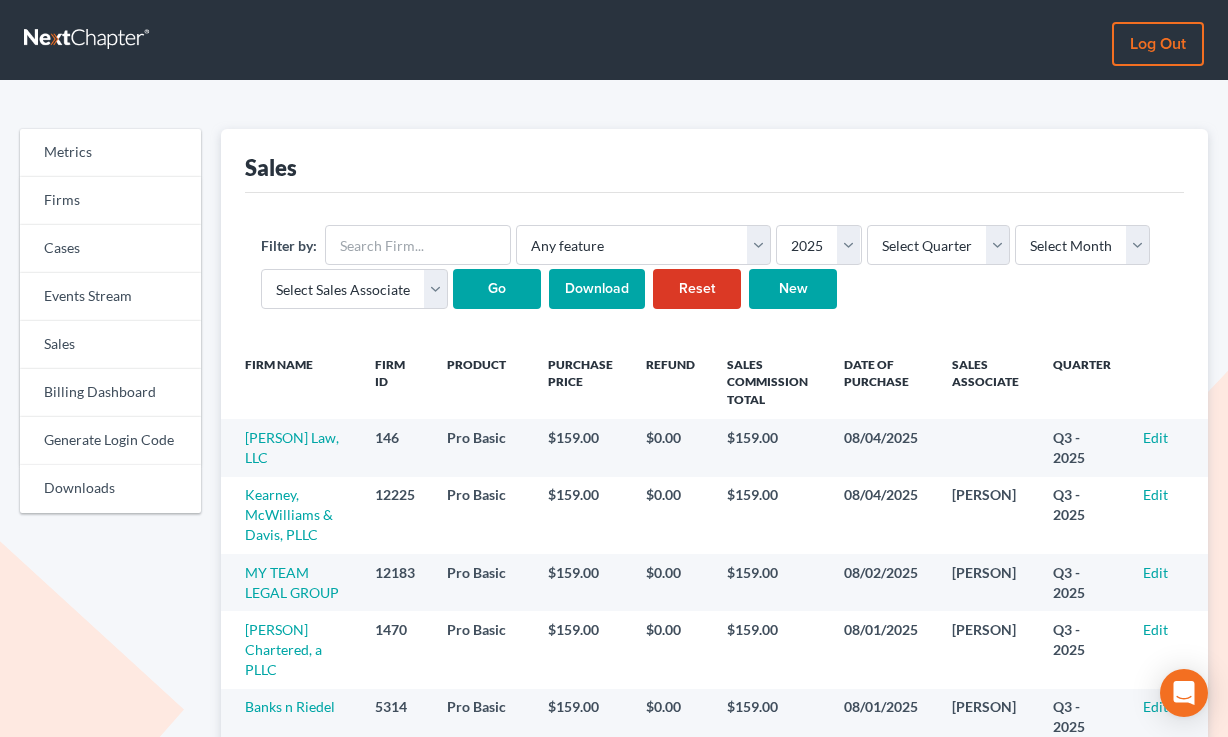 scroll, scrollTop: 0, scrollLeft: 0, axis: both 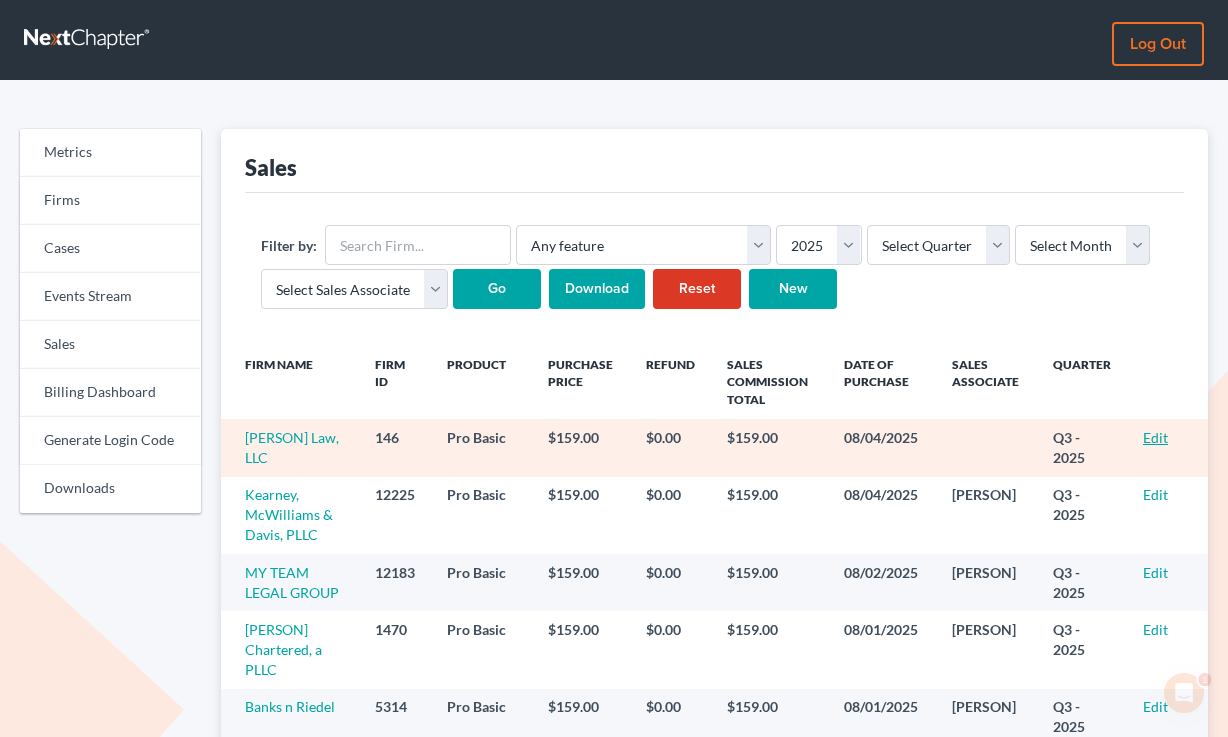 click on "Edit" at bounding box center (1155, 437) 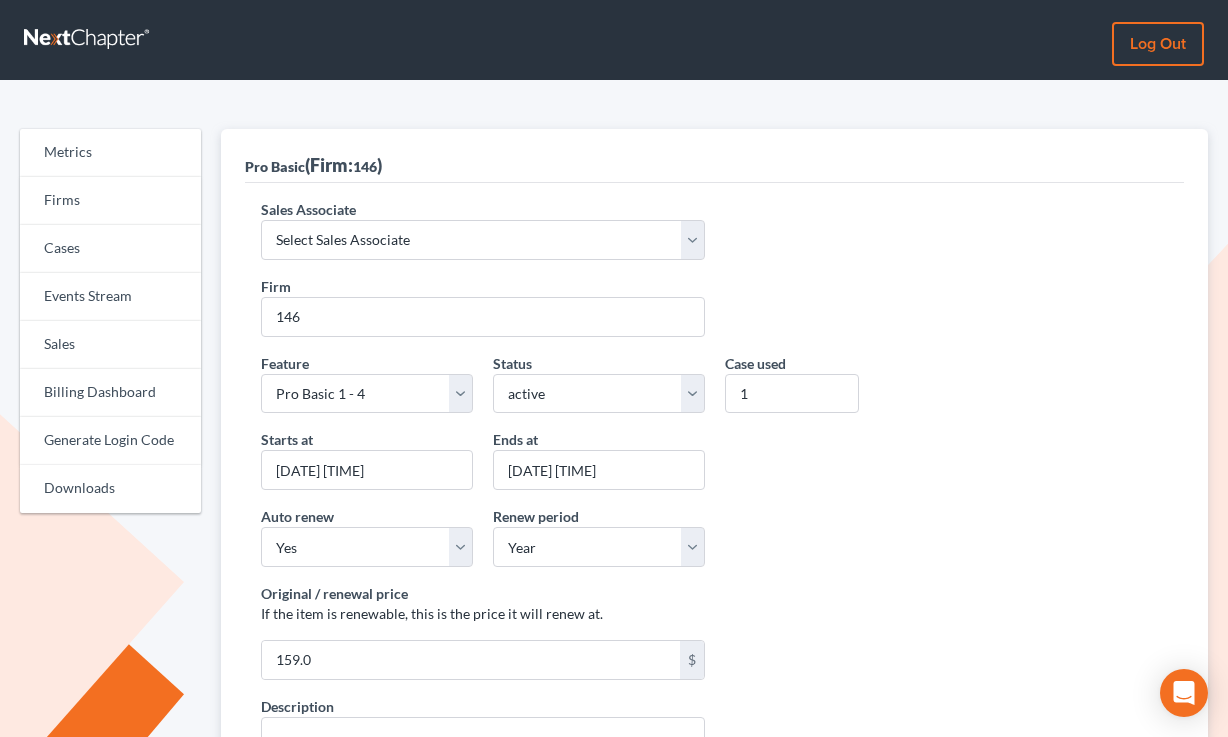 scroll, scrollTop: 0, scrollLeft: 0, axis: both 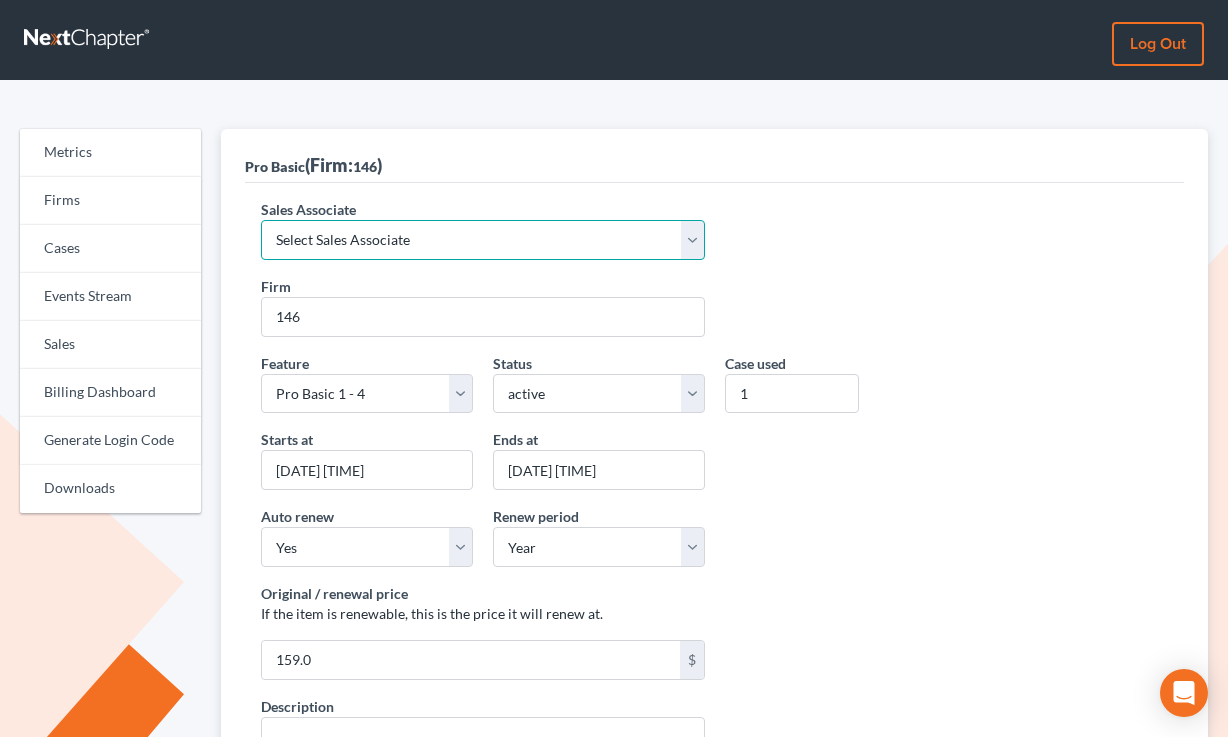 click on "Select Sales Associate
Alex Seymour
Over Transom
Tim Shadoan" at bounding box center (482, 240) 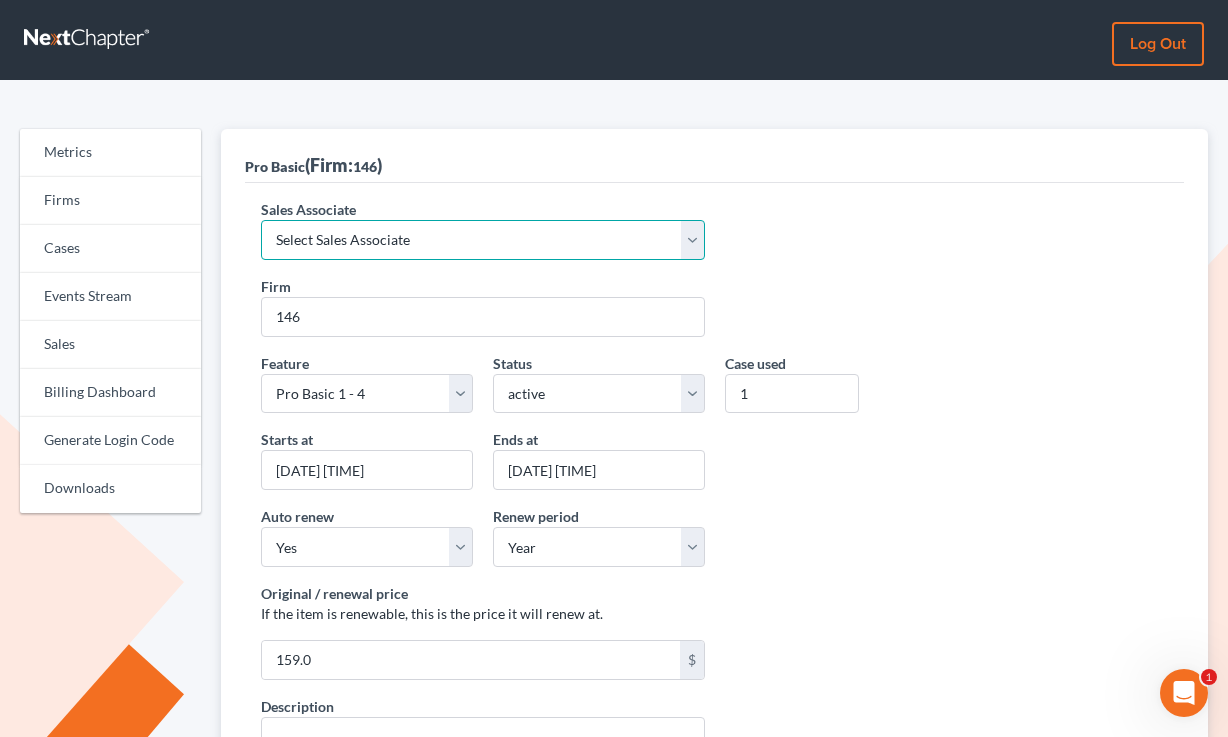 scroll, scrollTop: 0, scrollLeft: 0, axis: both 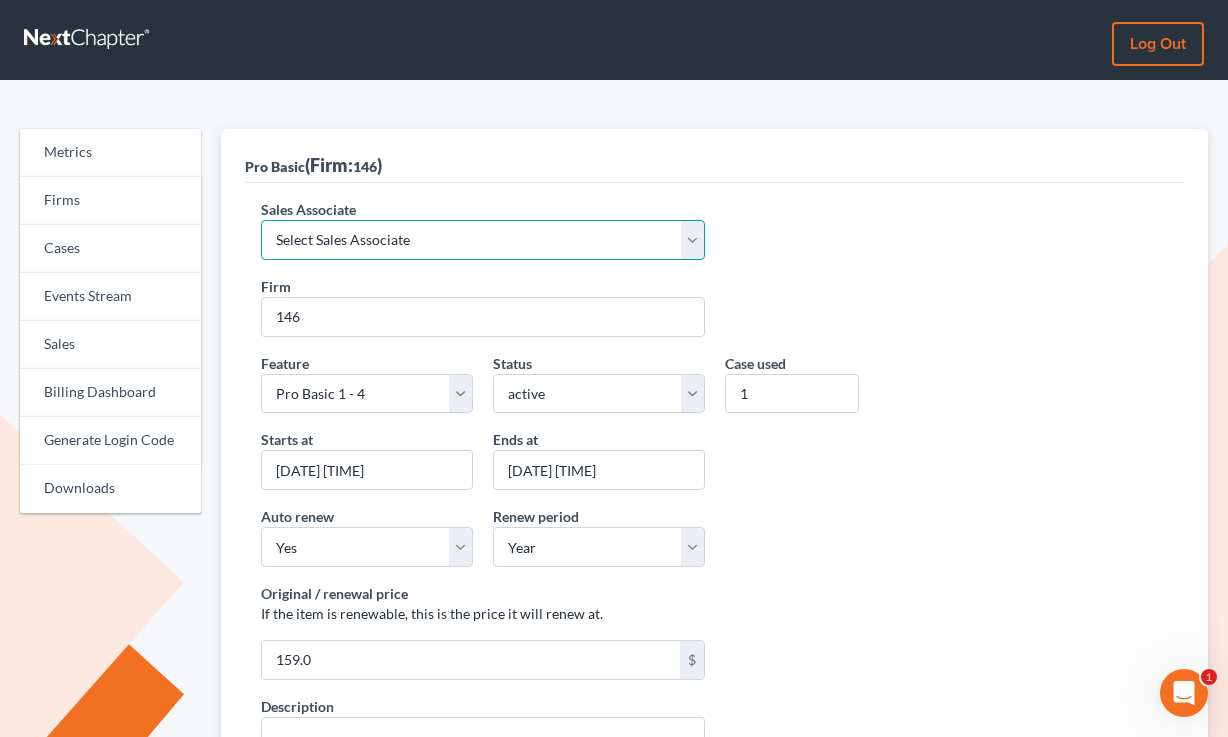 select on "7676" 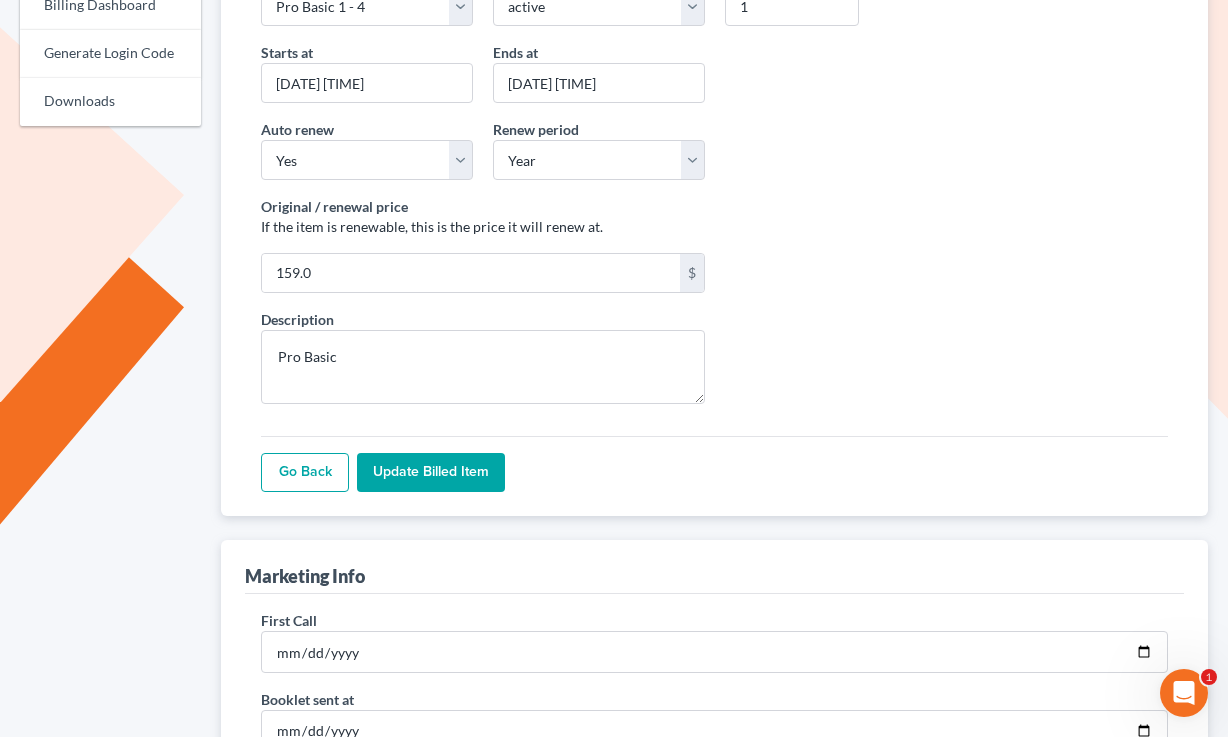 click on "Update Billed item" at bounding box center [431, 473] 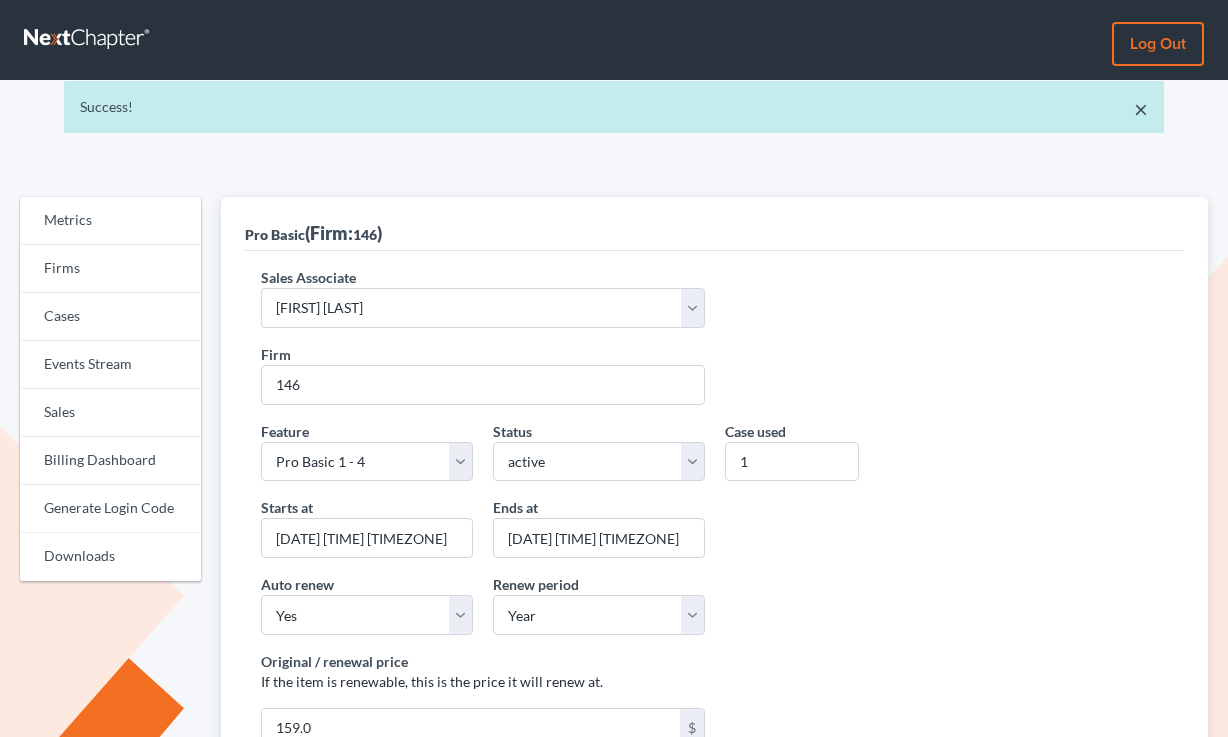 scroll, scrollTop: 0, scrollLeft: 0, axis: both 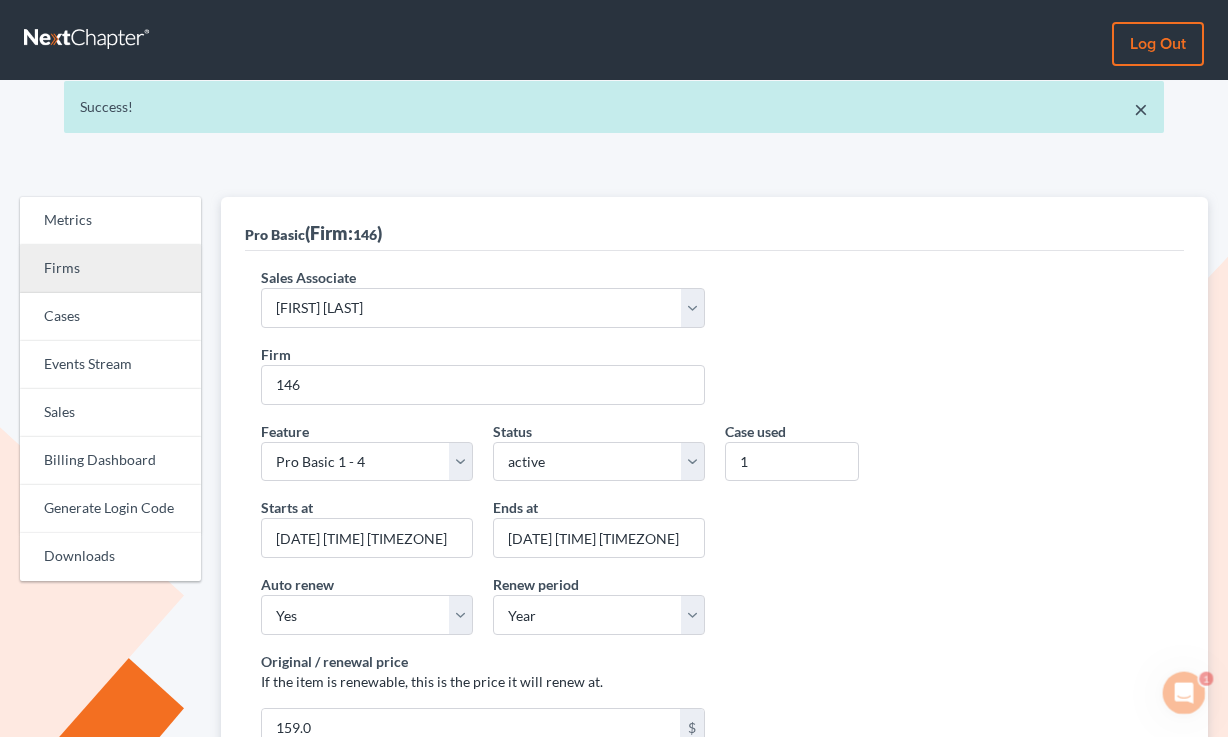 click on "Firms" at bounding box center [110, 269] 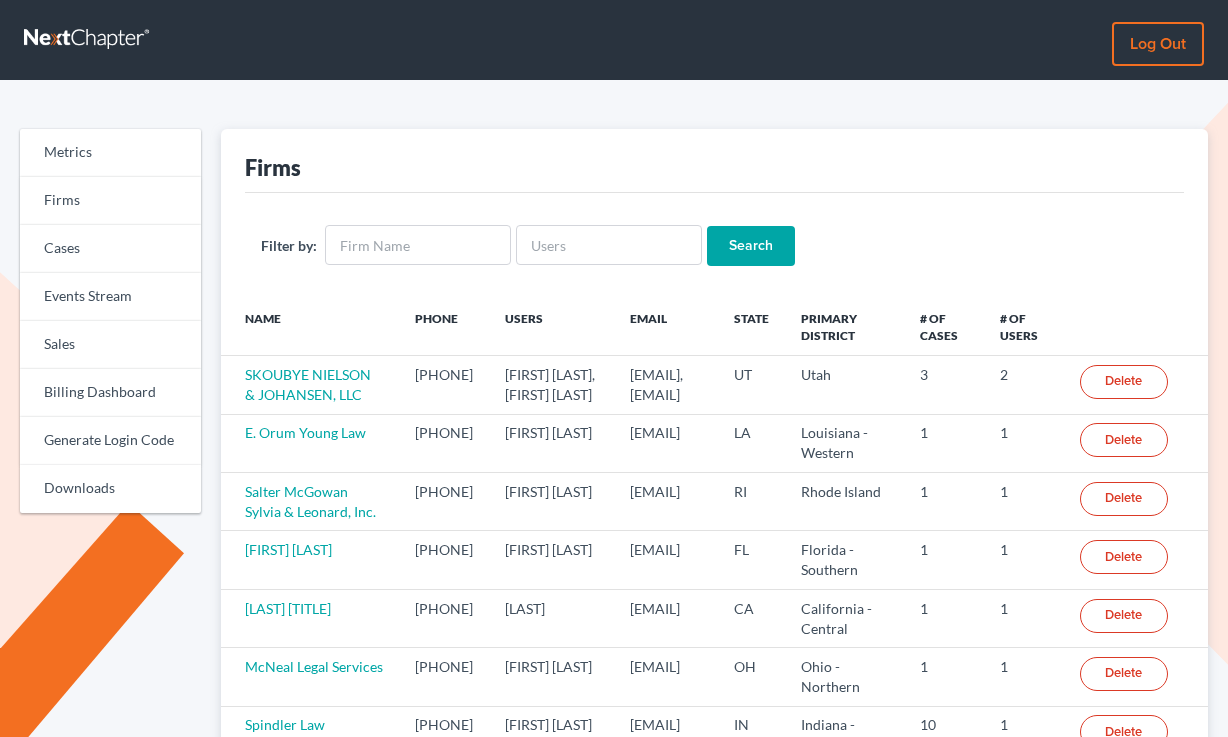 scroll, scrollTop: 0, scrollLeft: 0, axis: both 